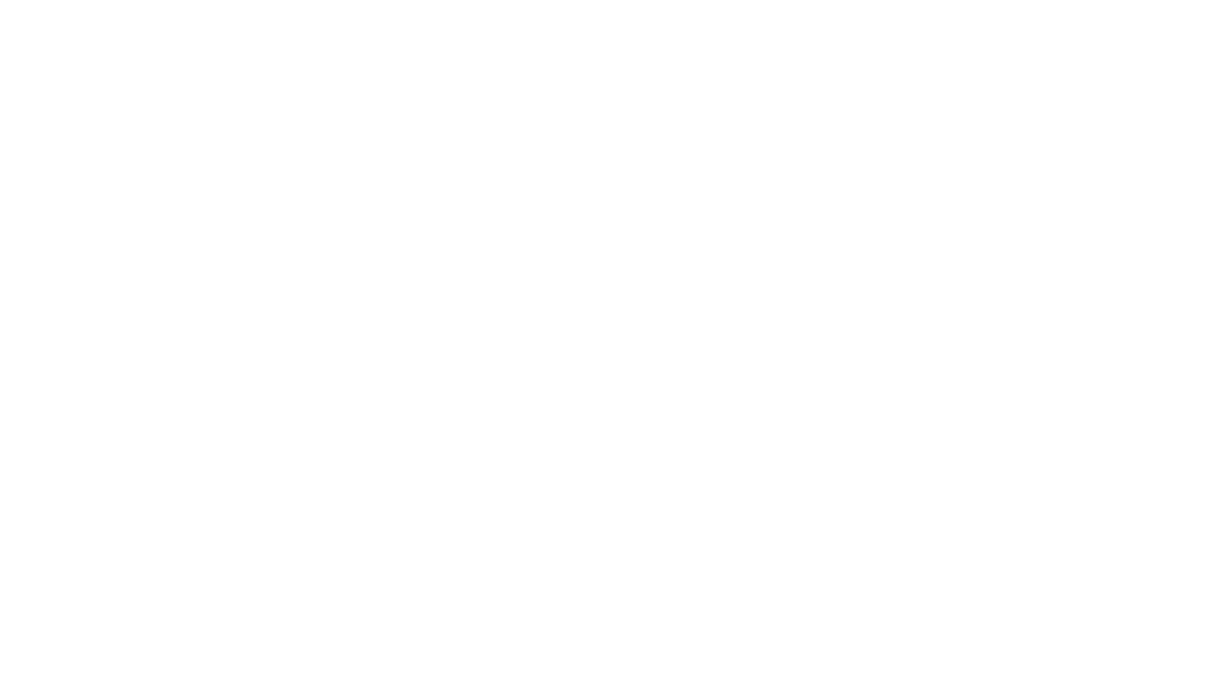 scroll, scrollTop: 0, scrollLeft: 0, axis: both 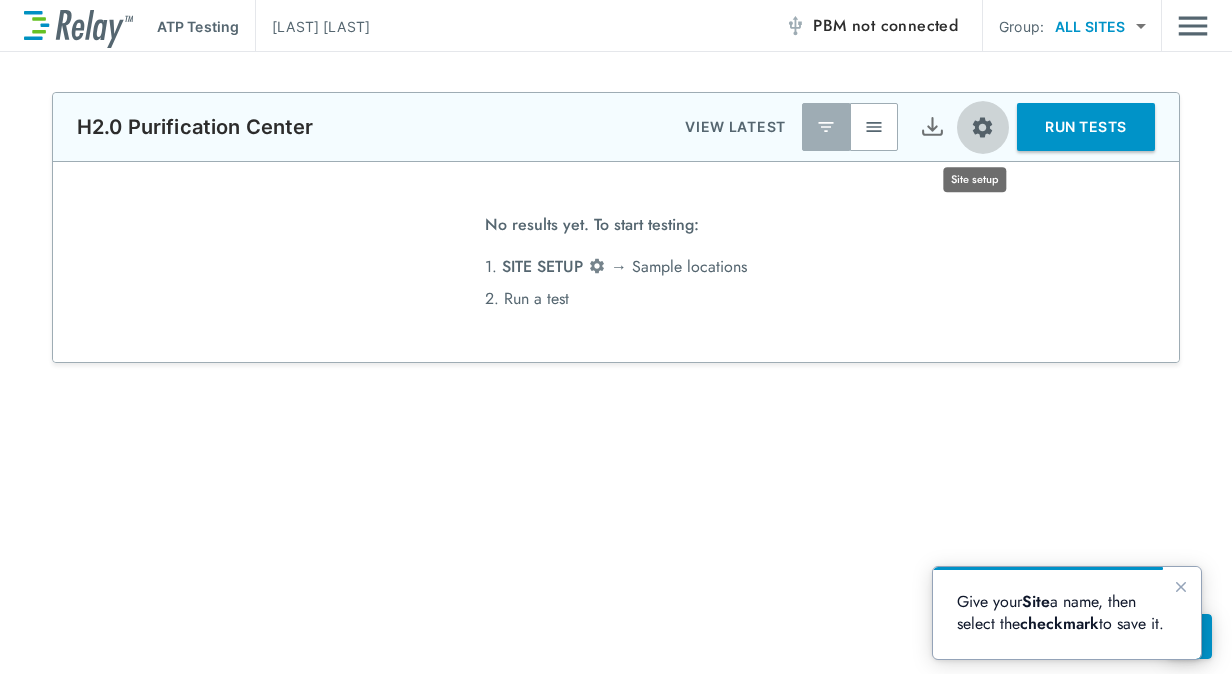 click at bounding box center (982, 127) 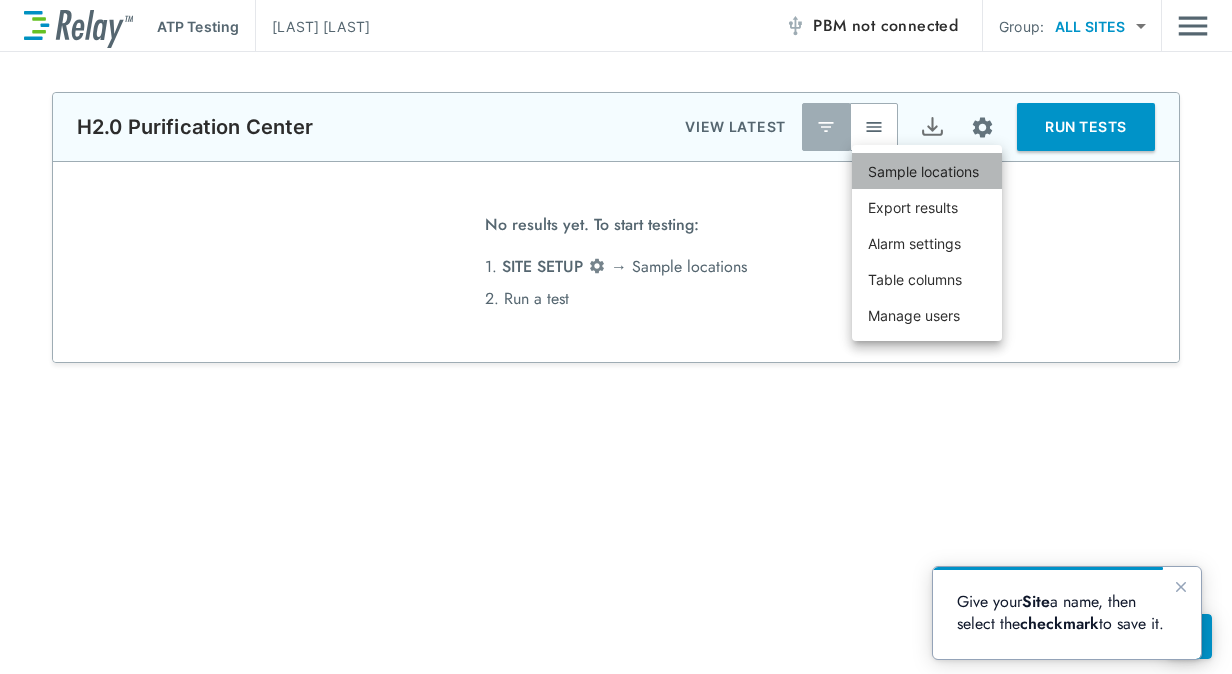 click on "Sample locations" at bounding box center [923, 171] 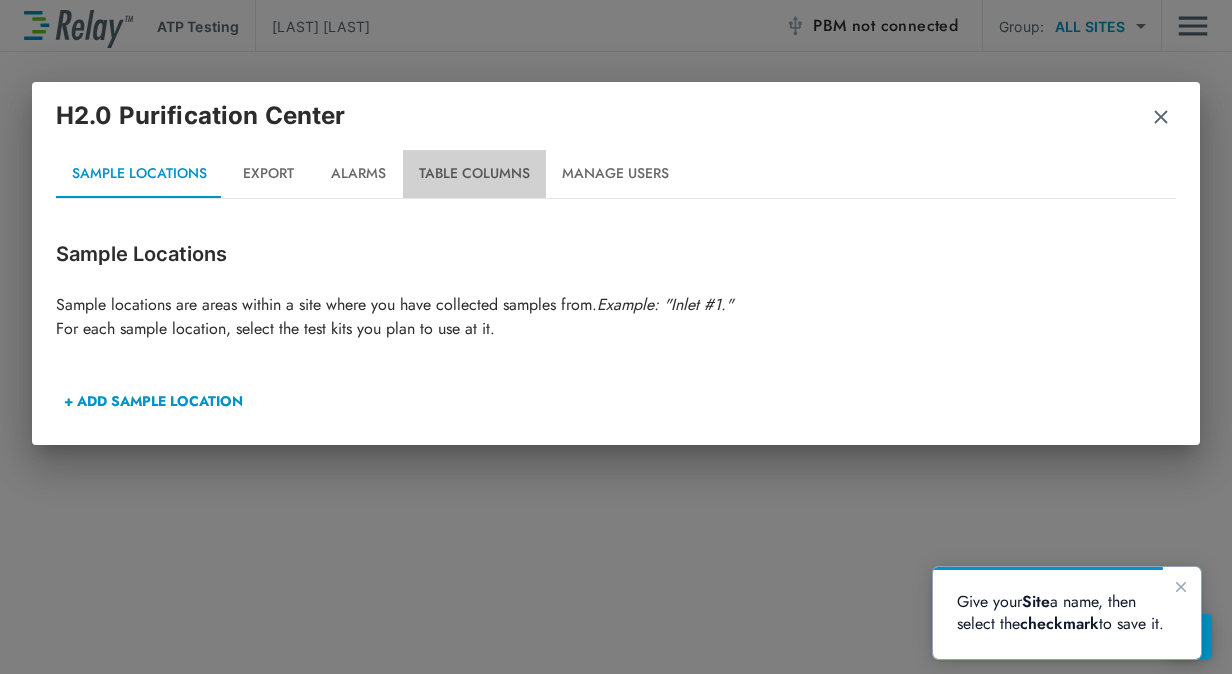 click on "Table Columns" at bounding box center (474, 174) 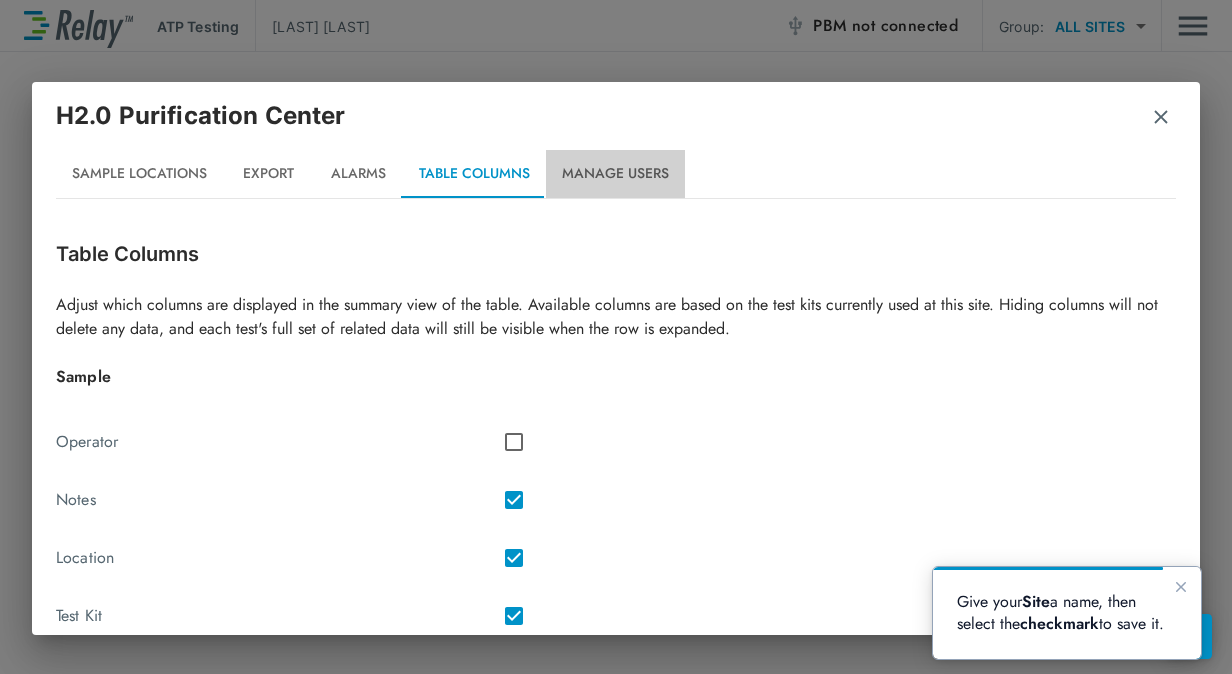 click on "Manage Users" at bounding box center (615, 174) 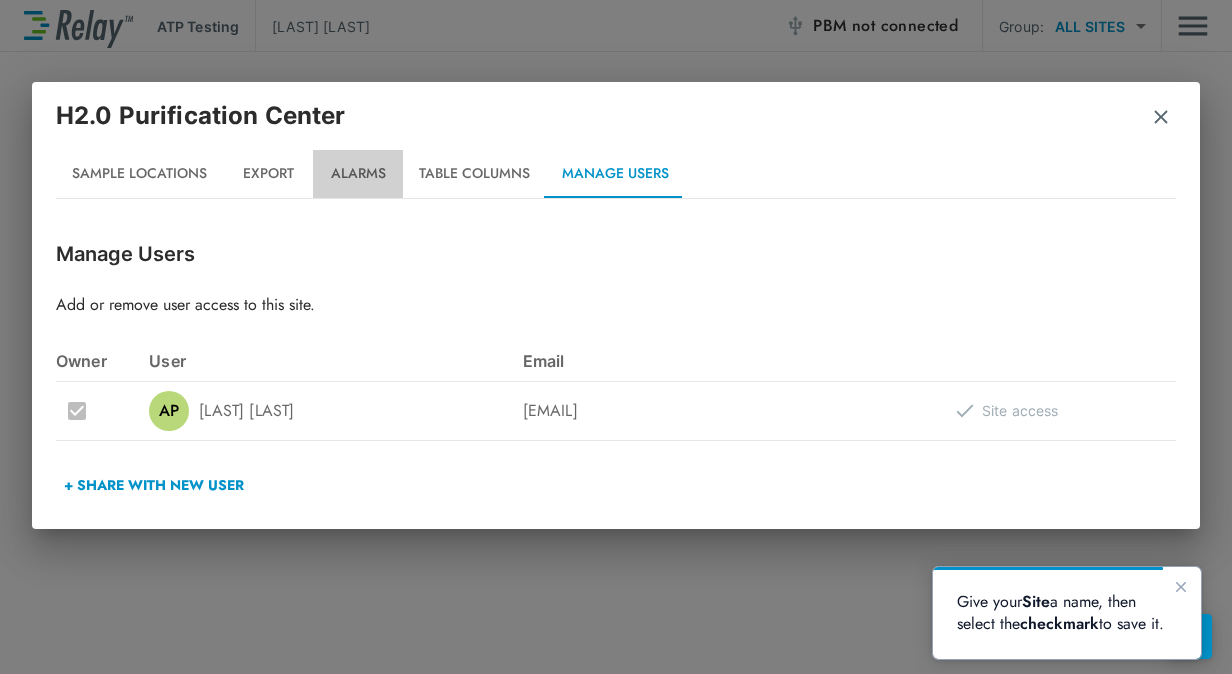 click on "Alarms" at bounding box center (358, 174) 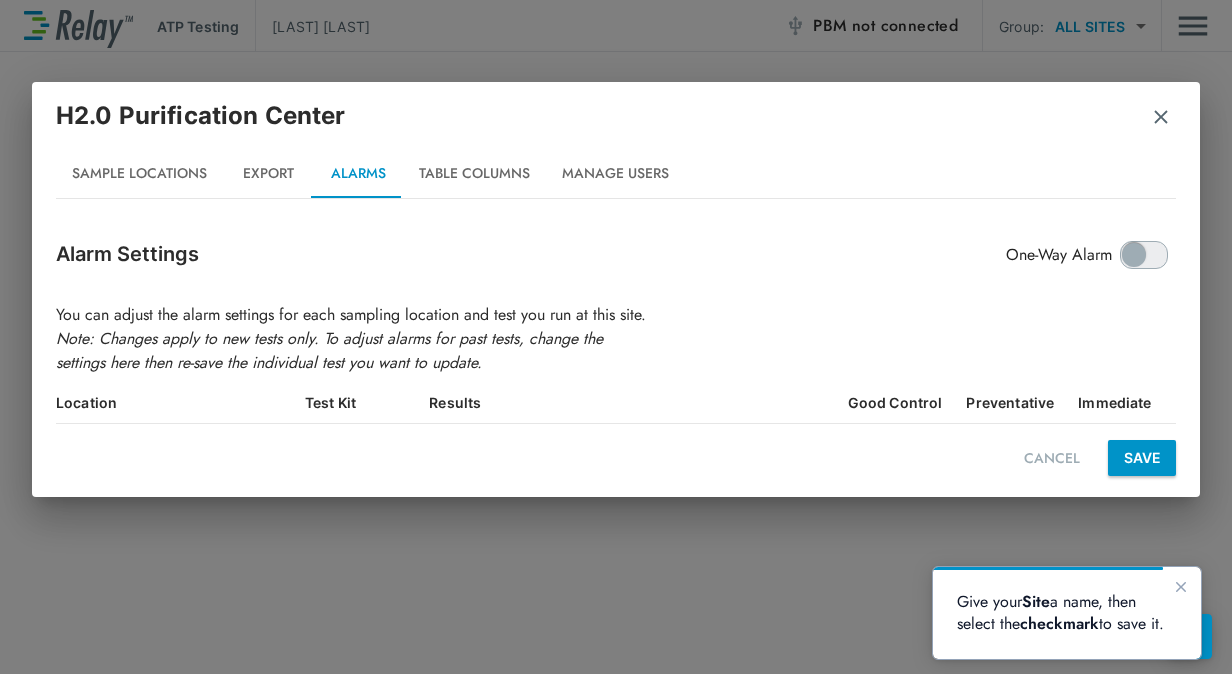 click on "Export" at bounding box center [268, 174] 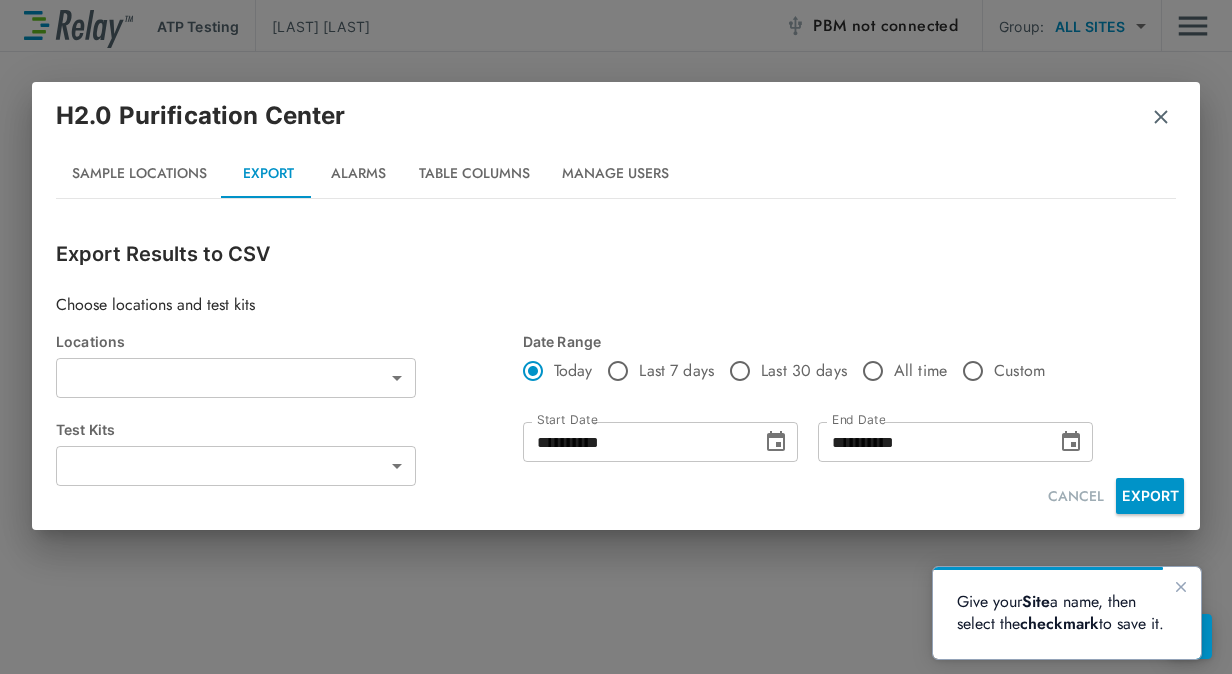 click on "**********" at bounding box center [616, 337] 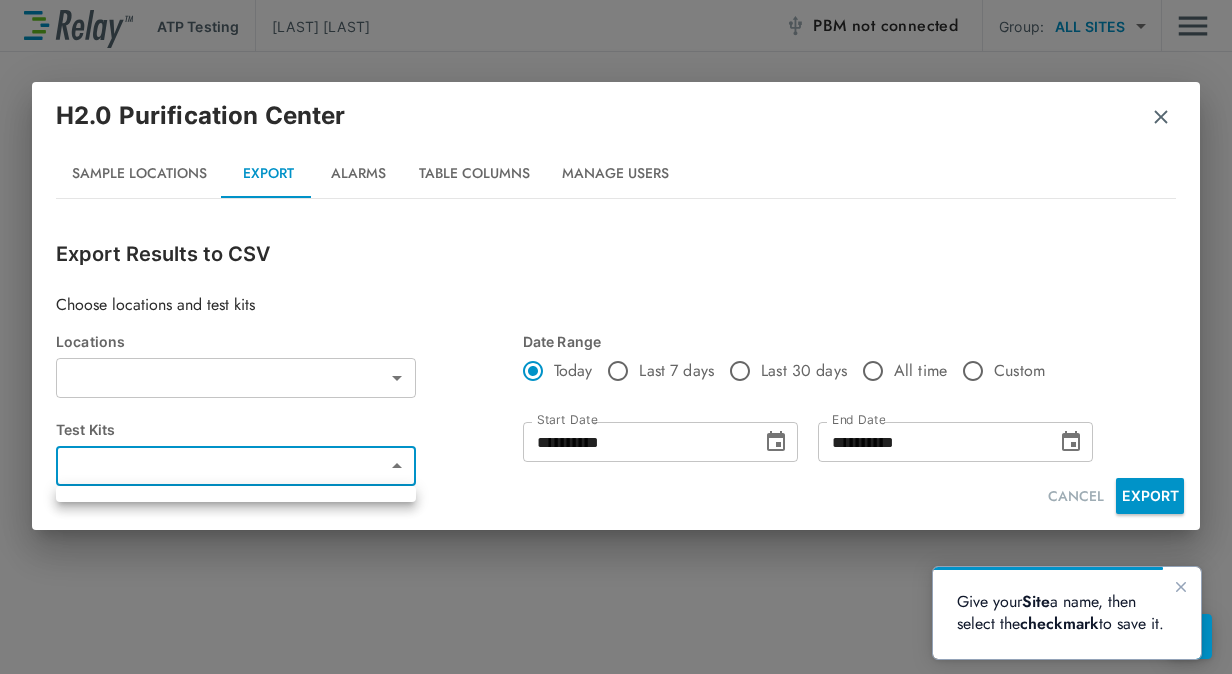 click at bounding box center (616, 337) 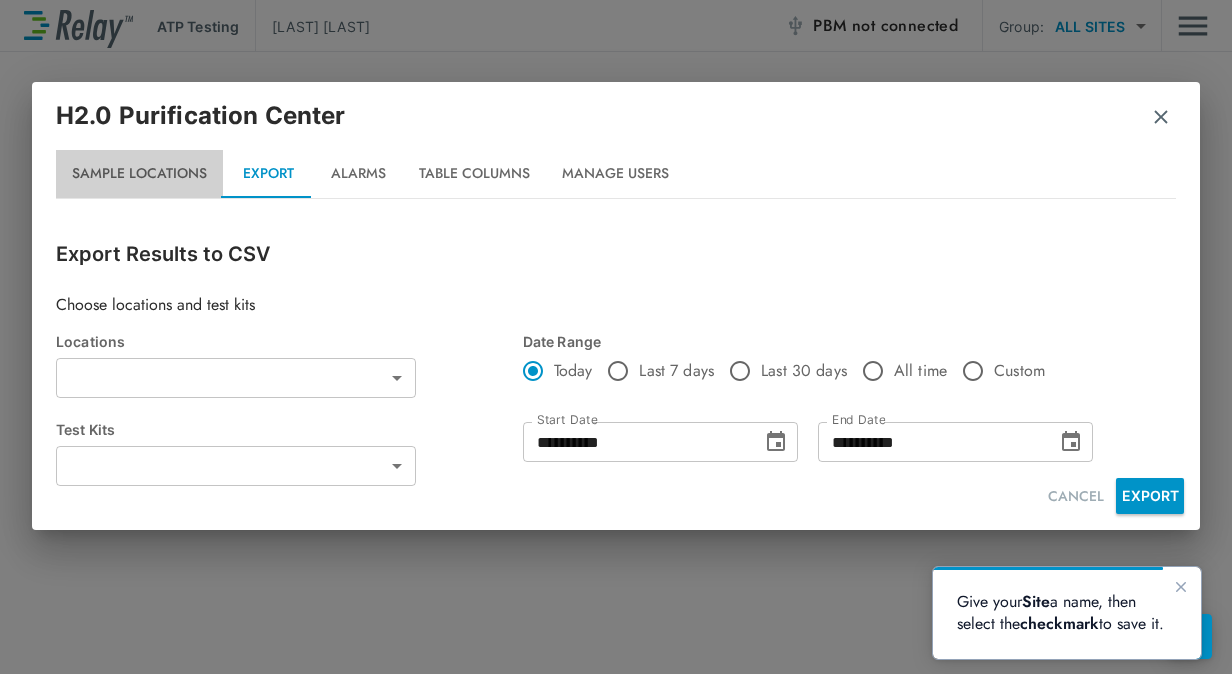 click on "Sample Locations" at bounding box center [139, 174] 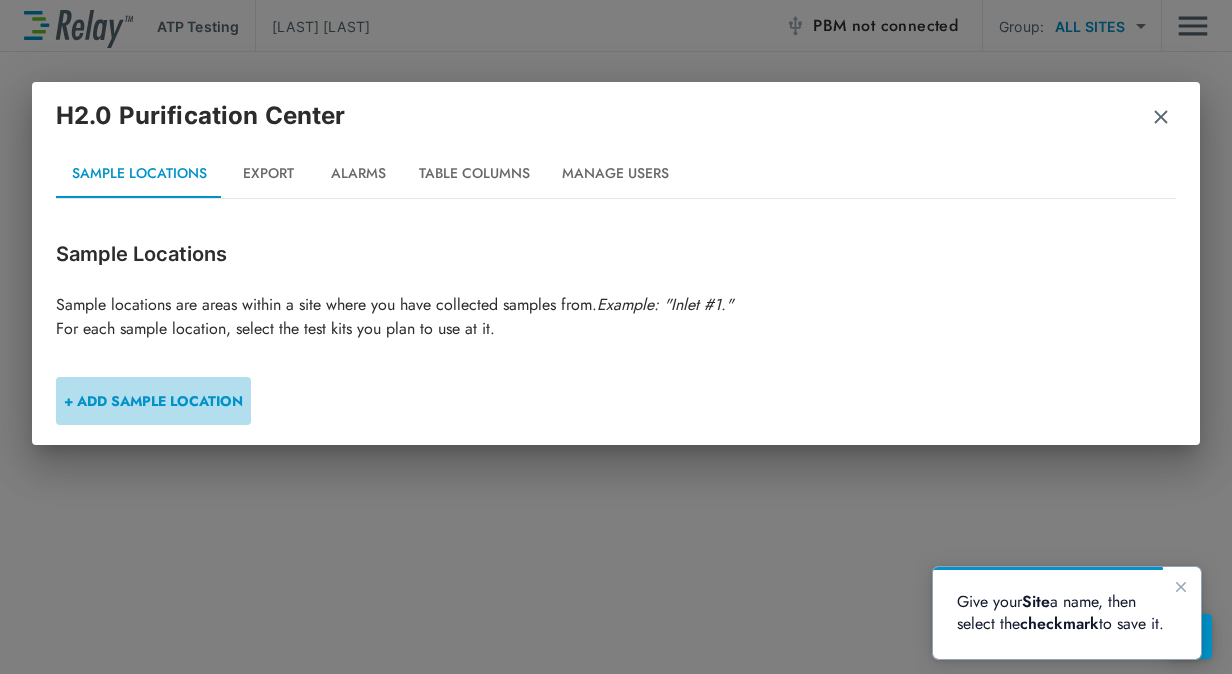 click on "+ ADD SAMPLE LOCATION" at bounding box center (153, 401) 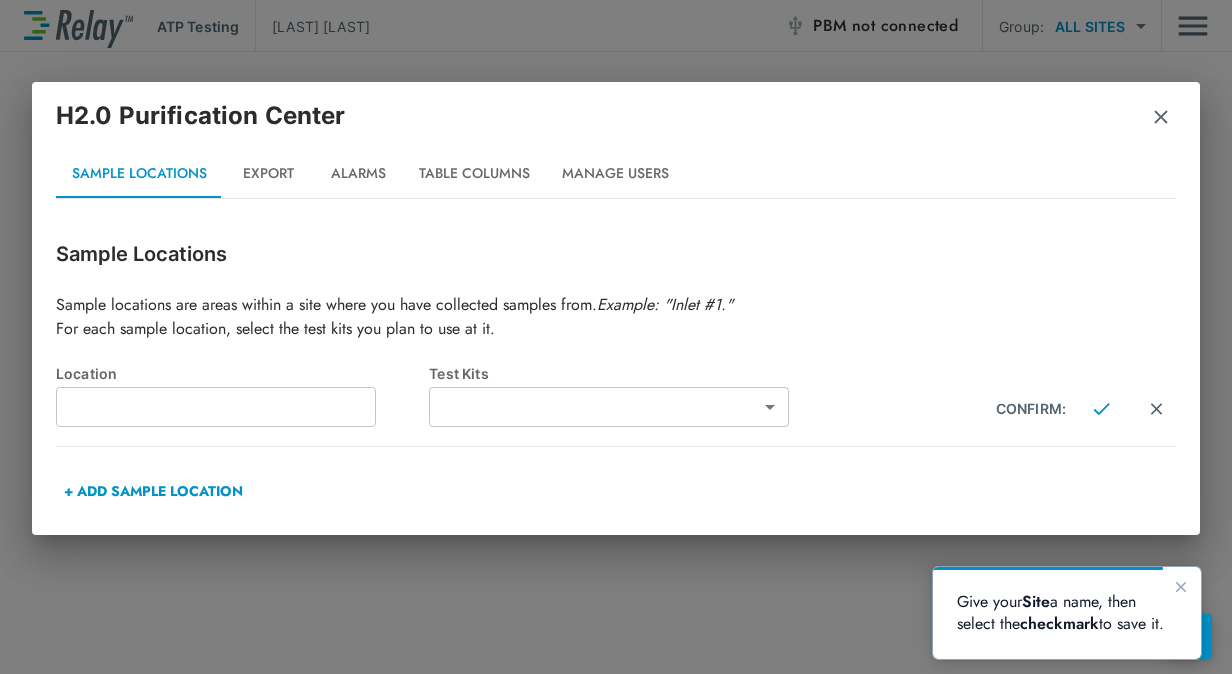 type 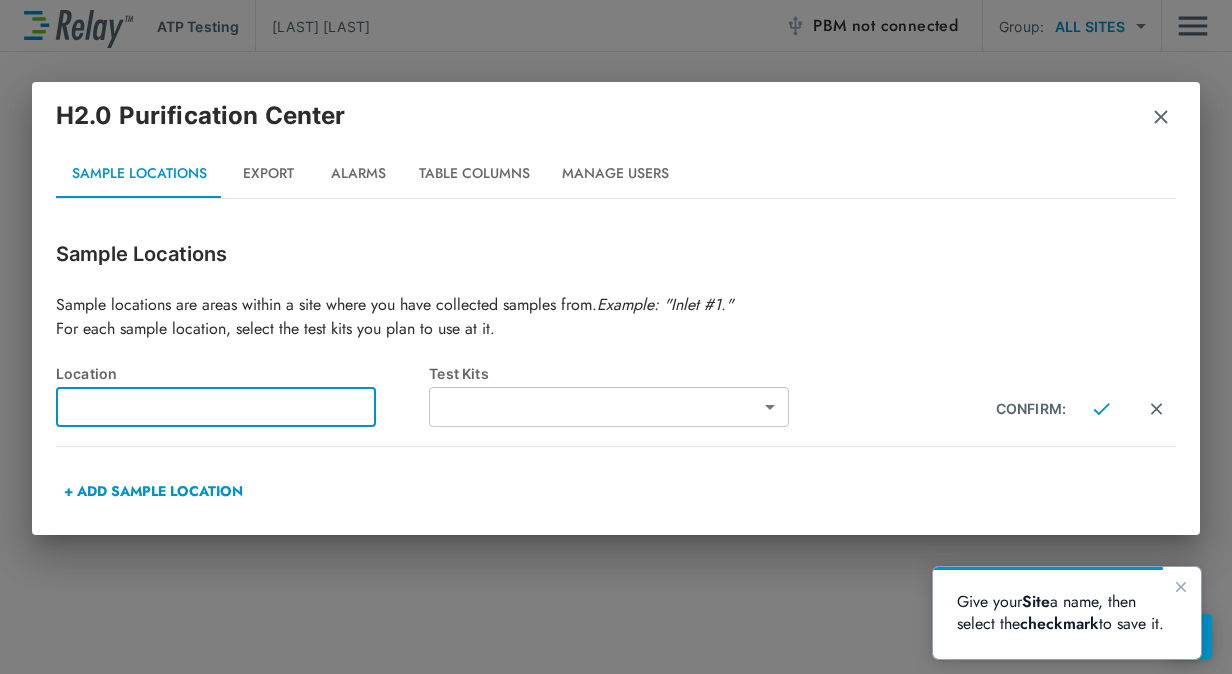 click at bounding box center [216, 407] 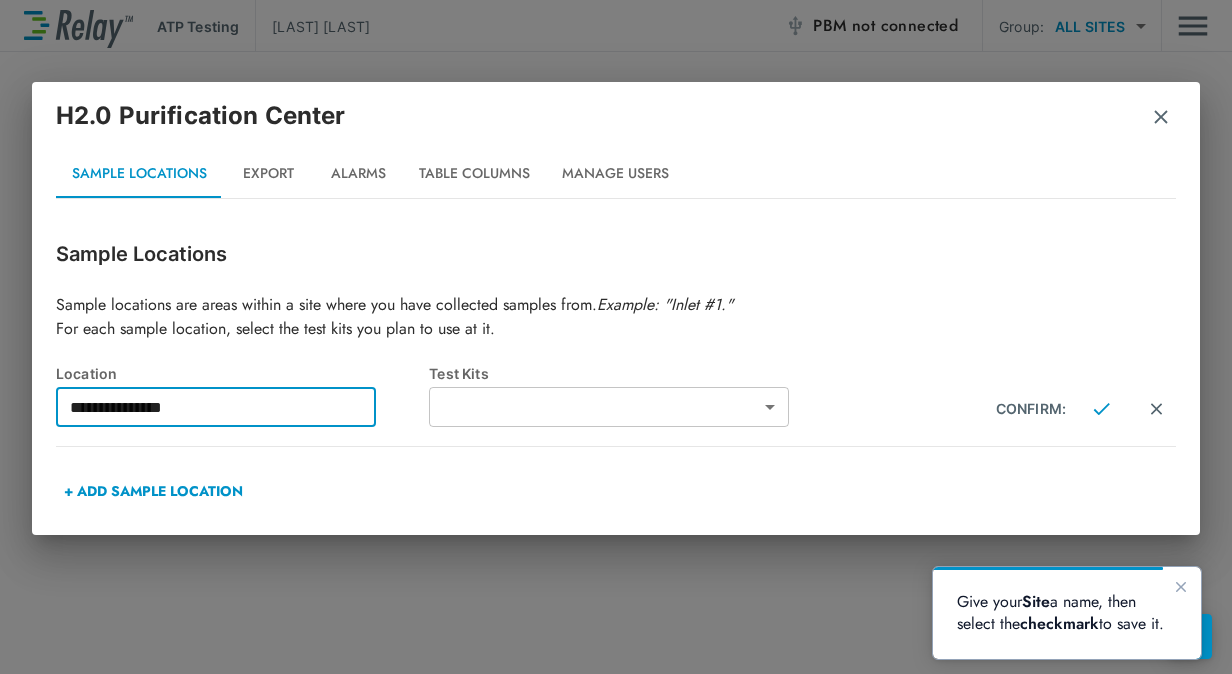 type on "**********" 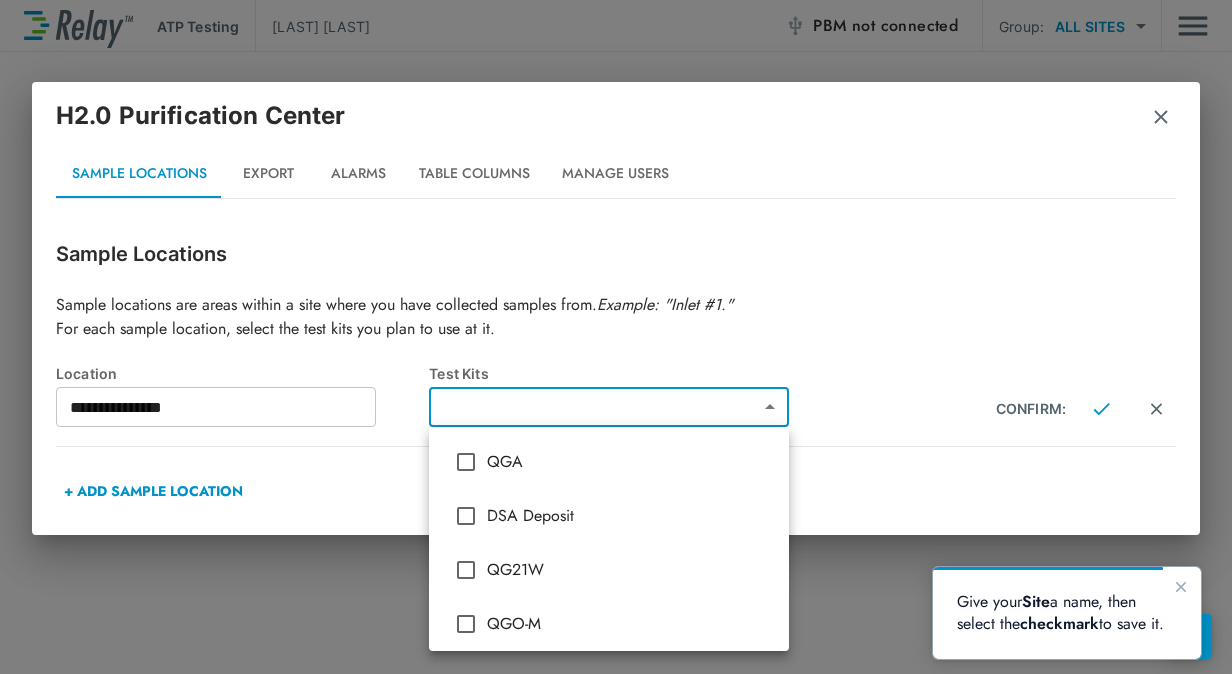 click on "**********" at bounding box center [616, 337] 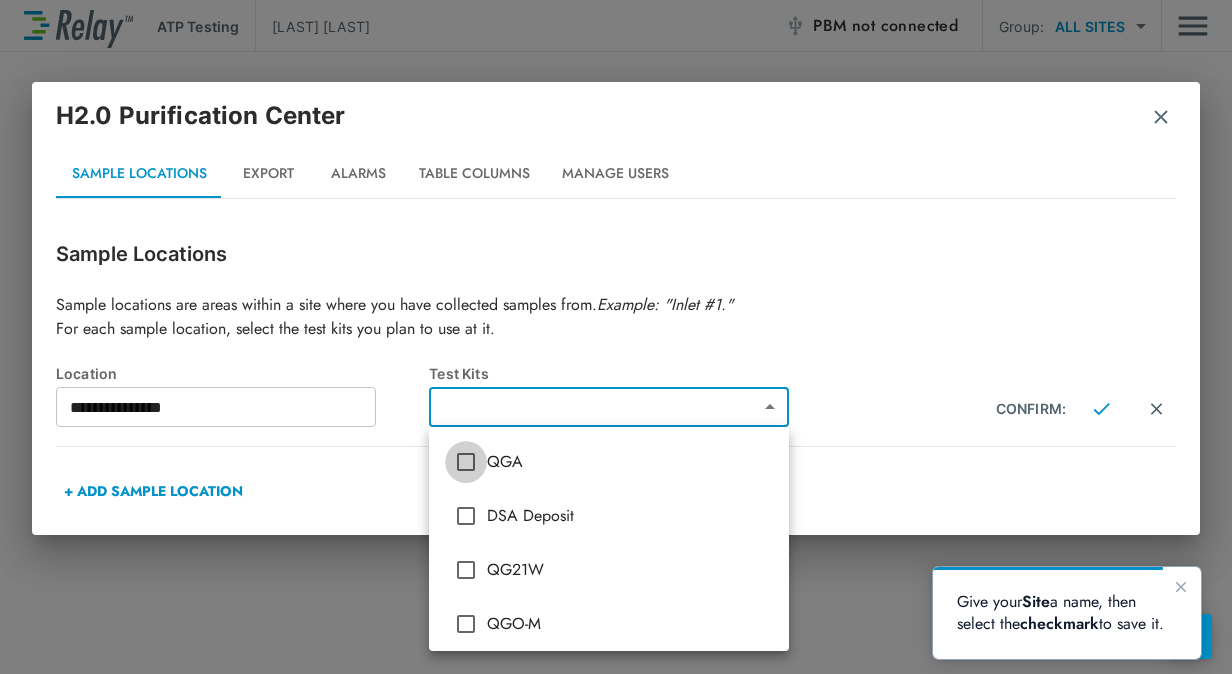 type on "***" 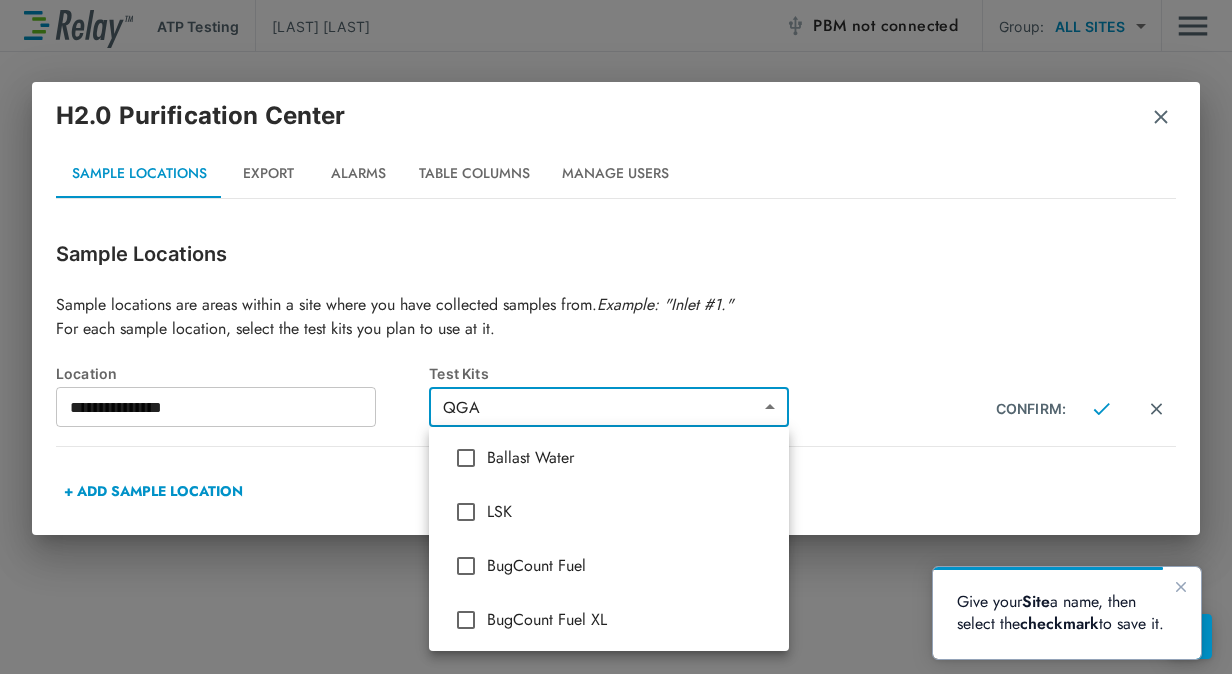 scroll, scrollTop: 656, scrollLeft: 0, axis: vertical 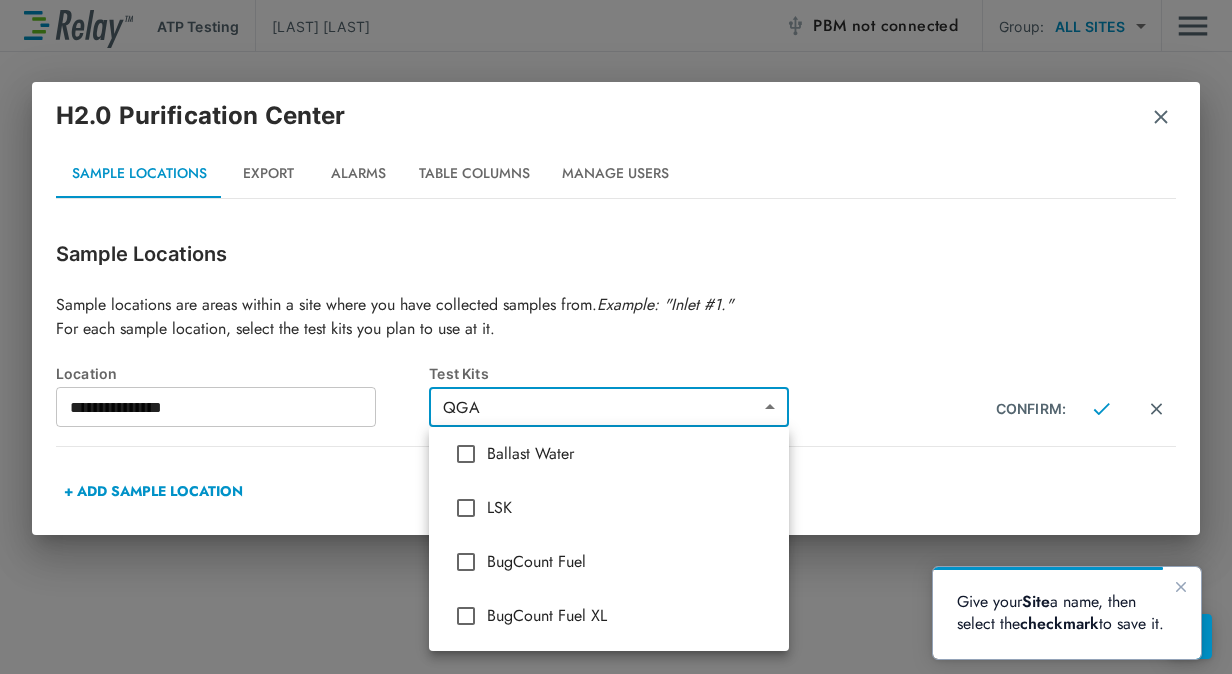 click at bounding box center (616, 337) 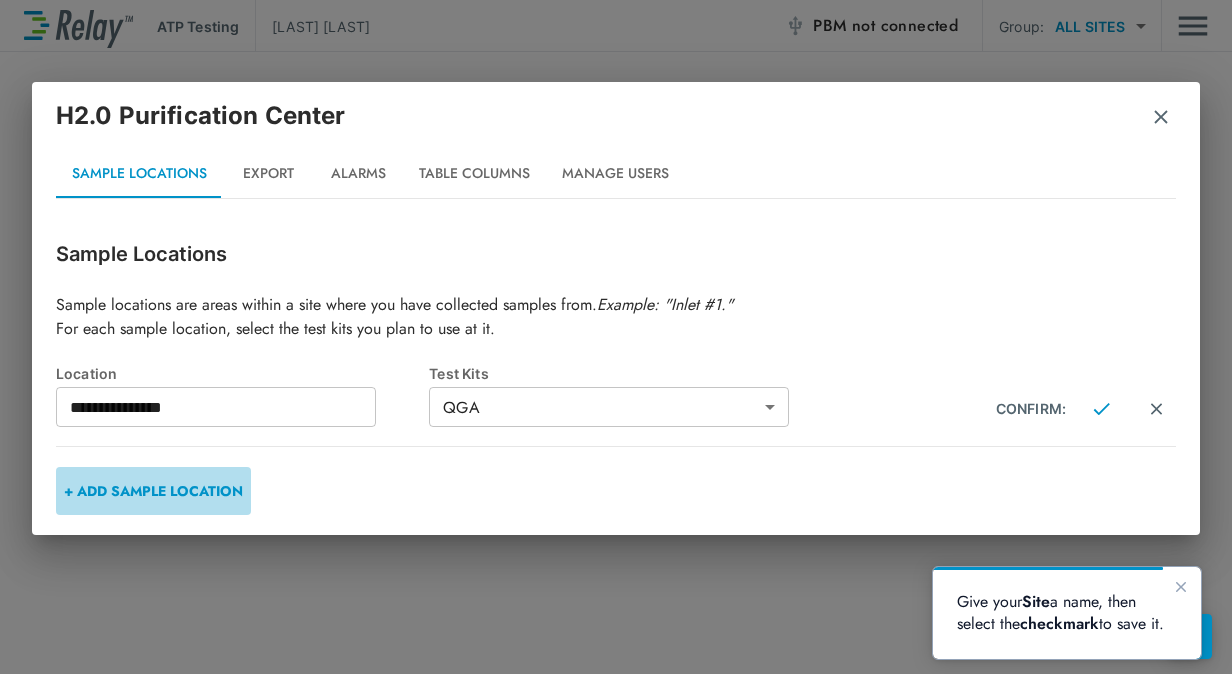 click on "+ ADD SAMPLE LOCATION" at bounding box center (153, 491) 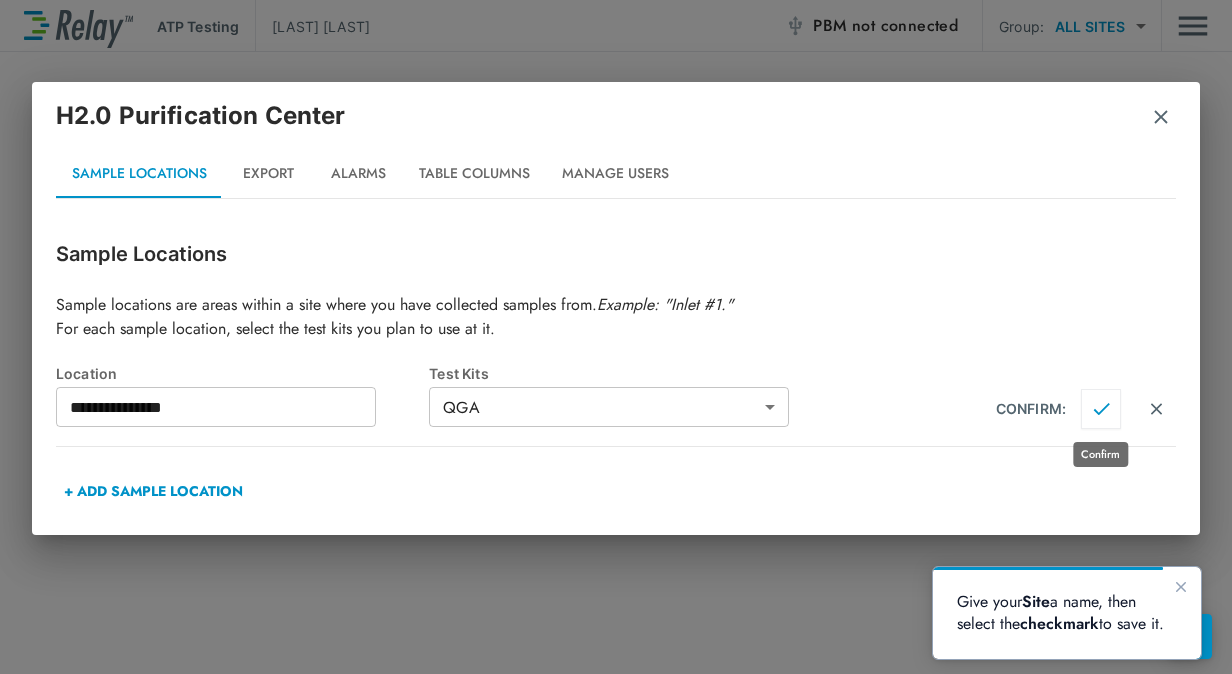 click at bounding box center (1101, 409) 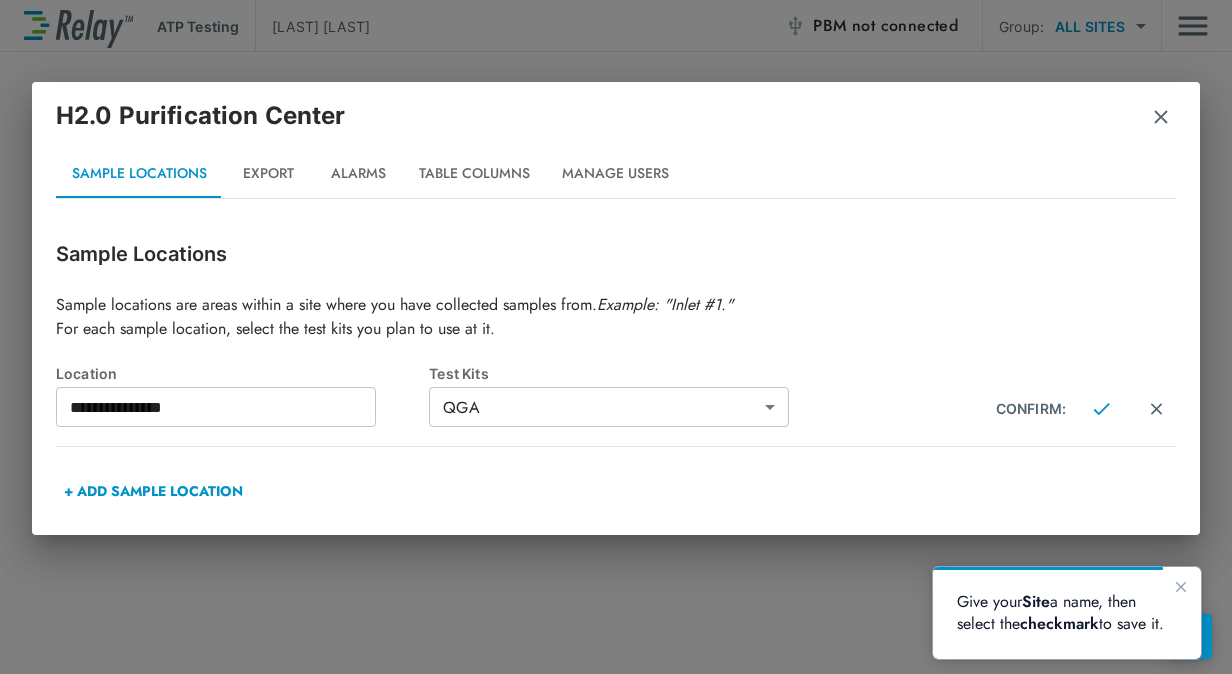 click on "+ ADD SAMPLE LOCATION" at bounding box center [153, 491] 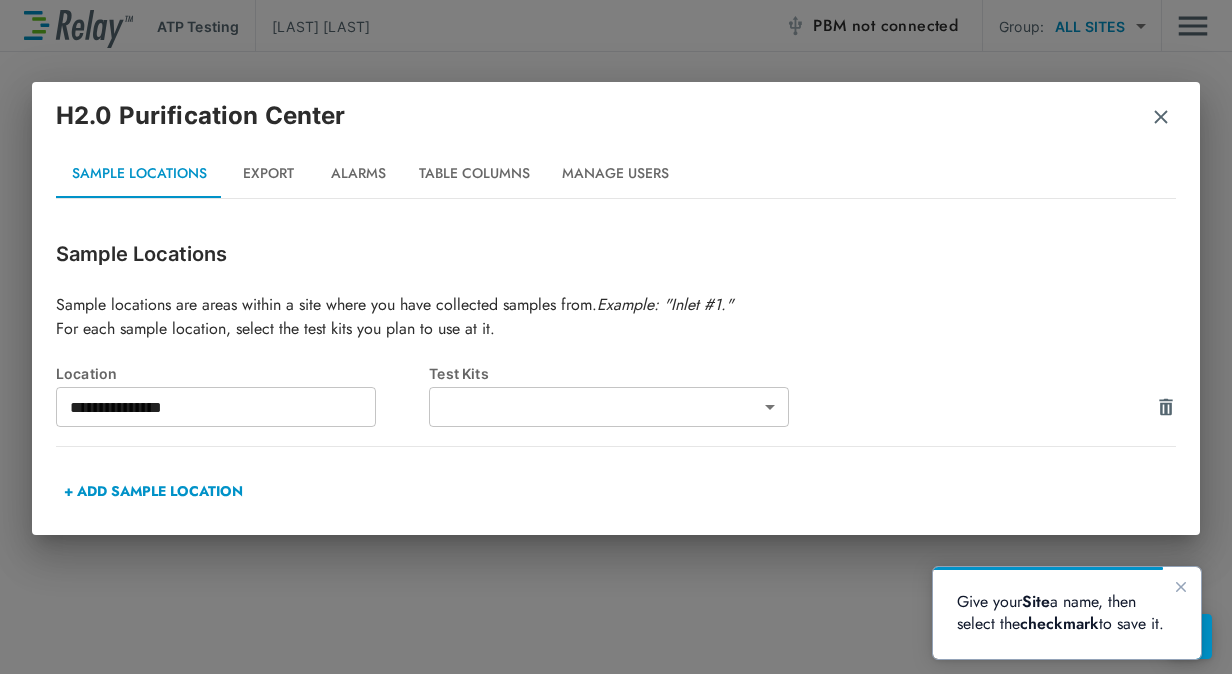 type on "***" 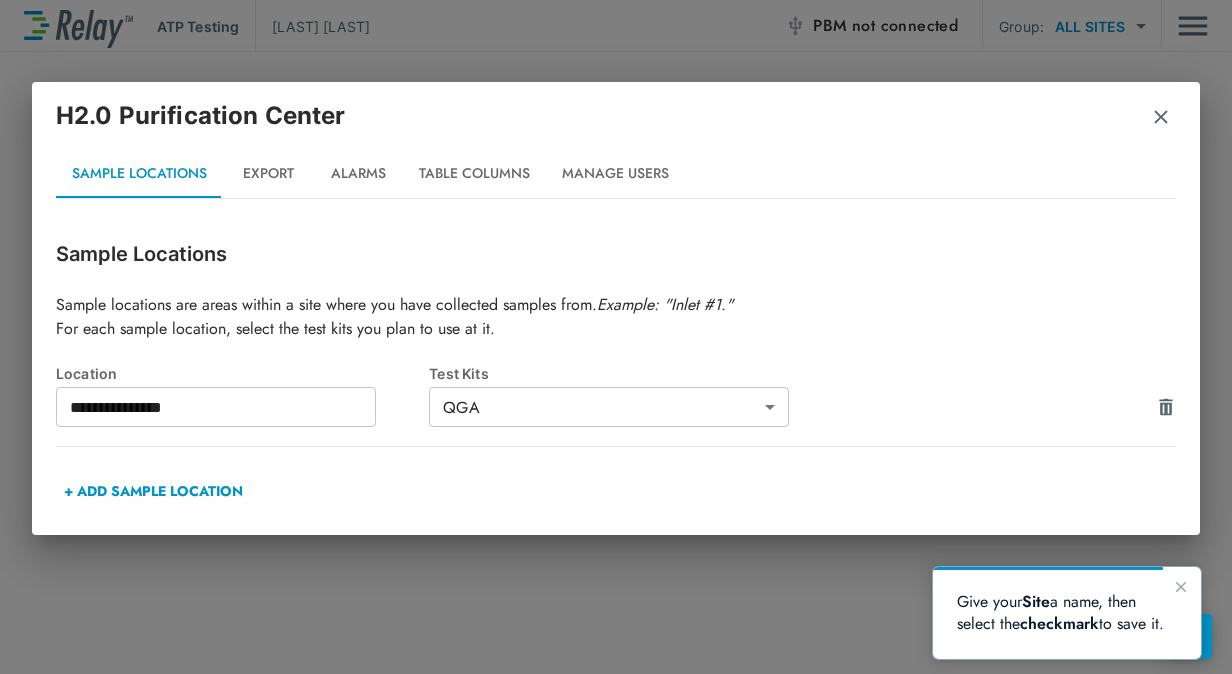 click on "+ ADD SAMPLE LOCATION" at bounding box center (153, 491) 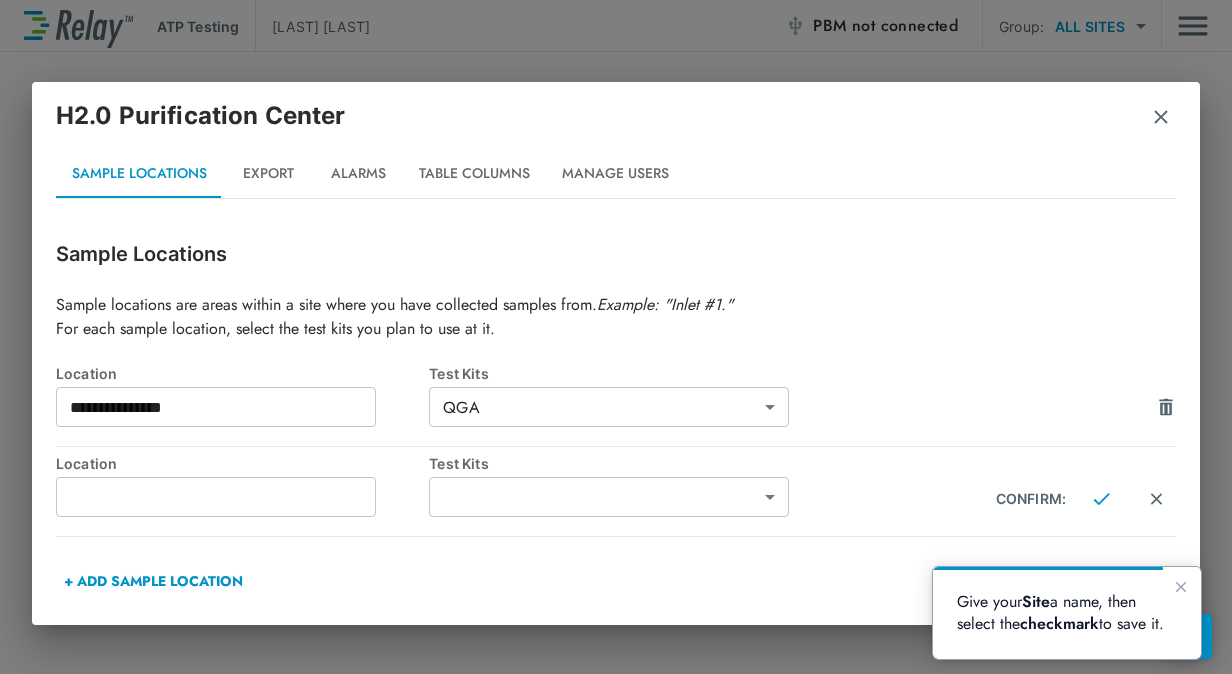 click at bounding box center (216, 497) 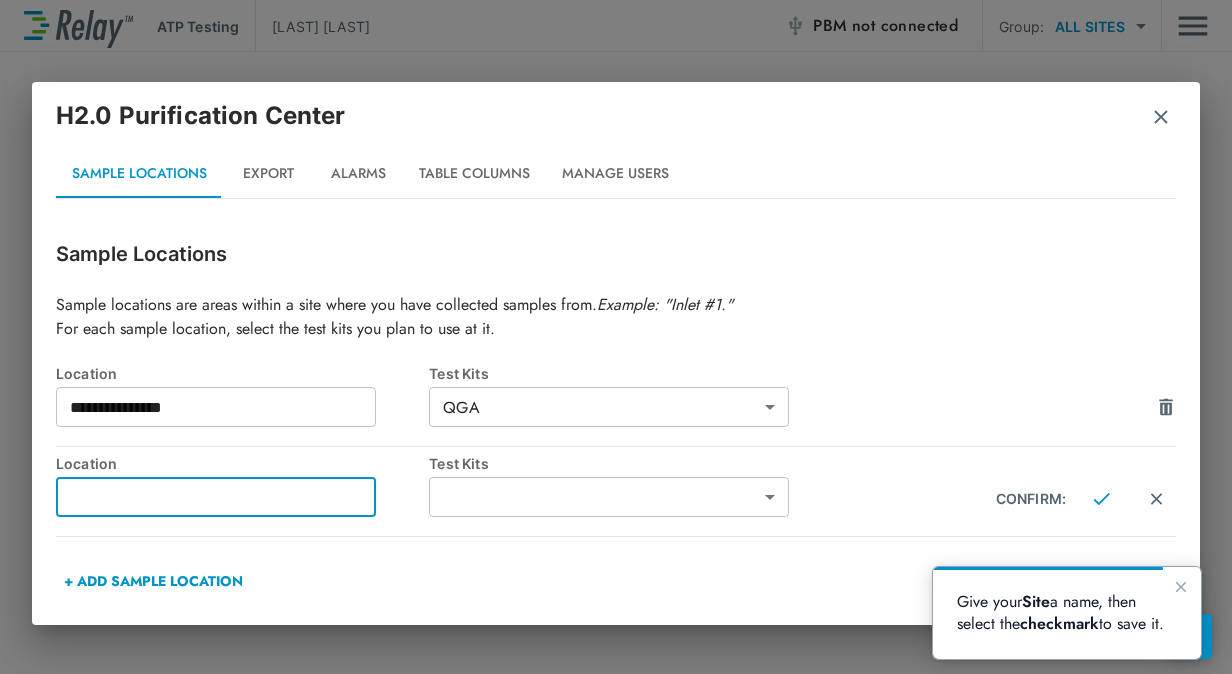 paste on "**********" 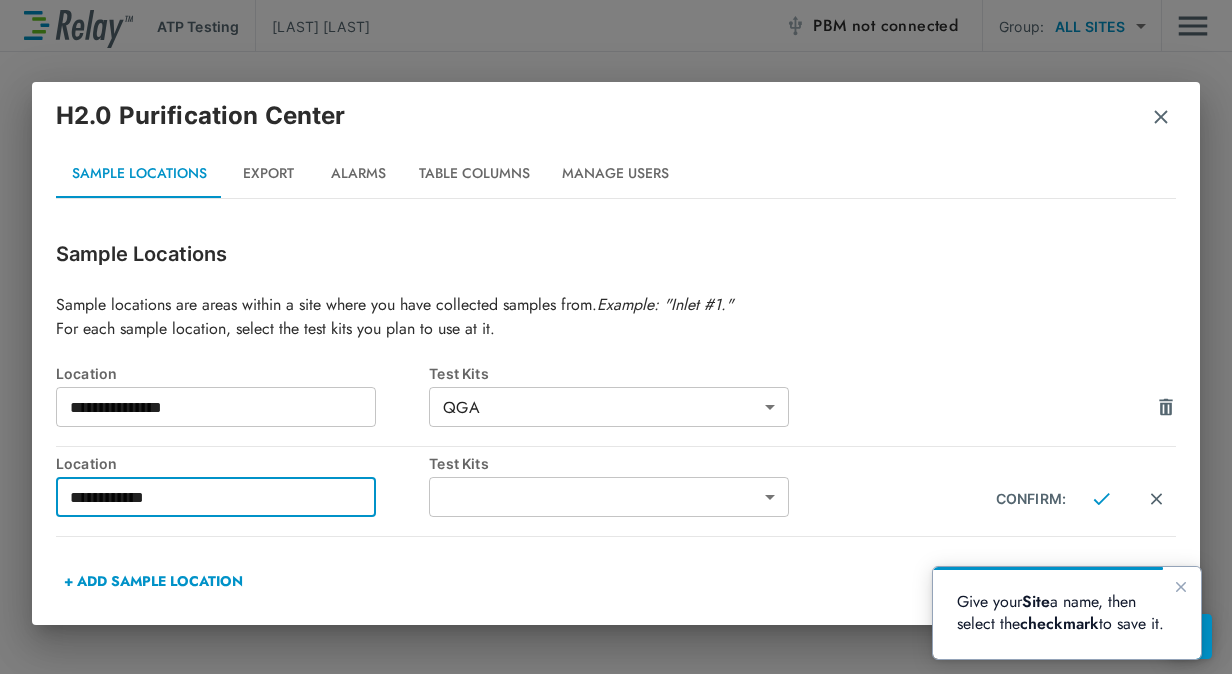 type on "**********" 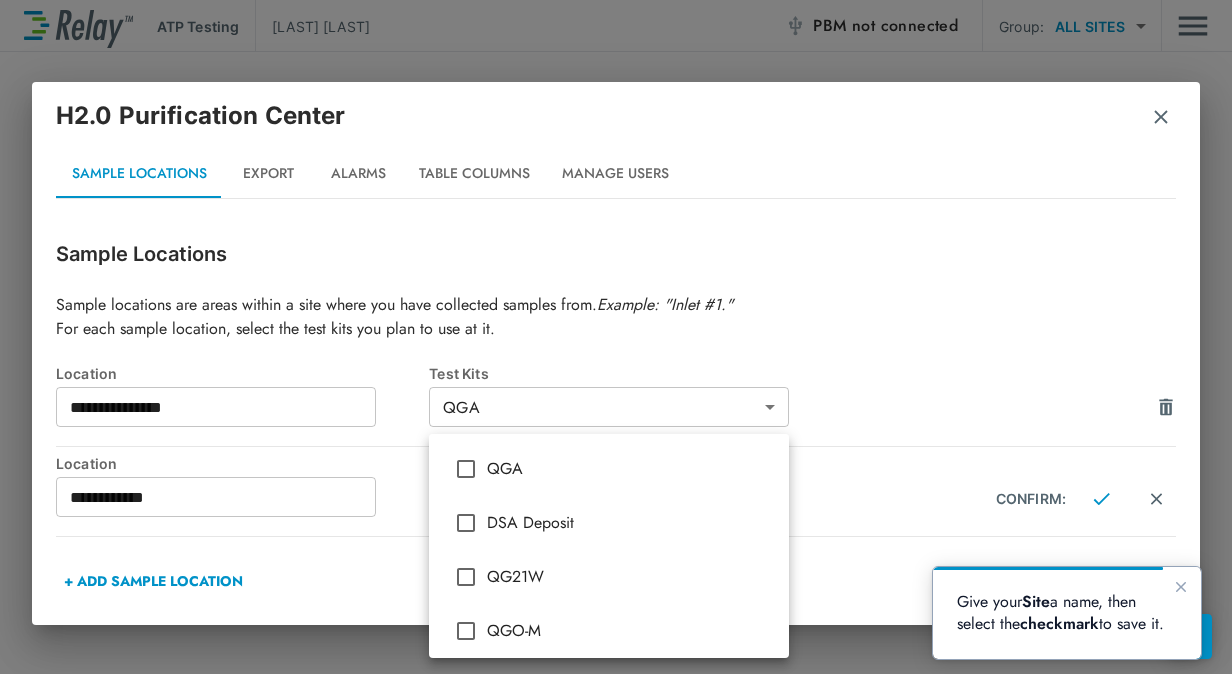 click on "**********" at bounding box center [616, 337] 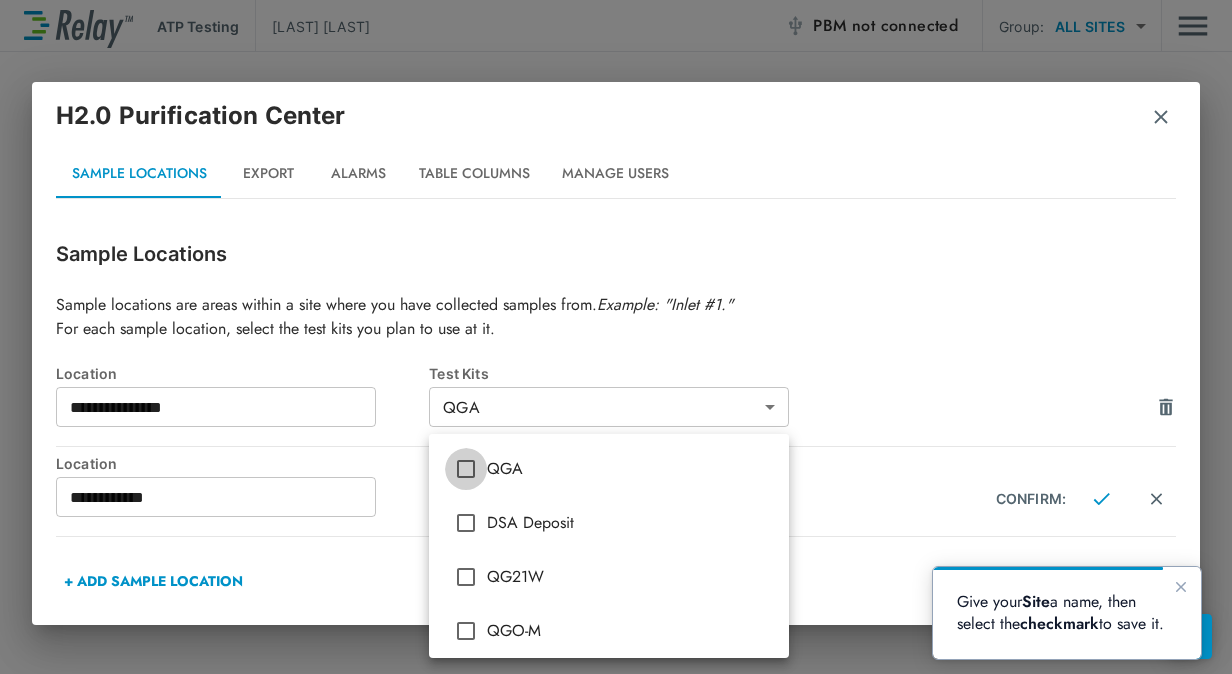 type on "***" 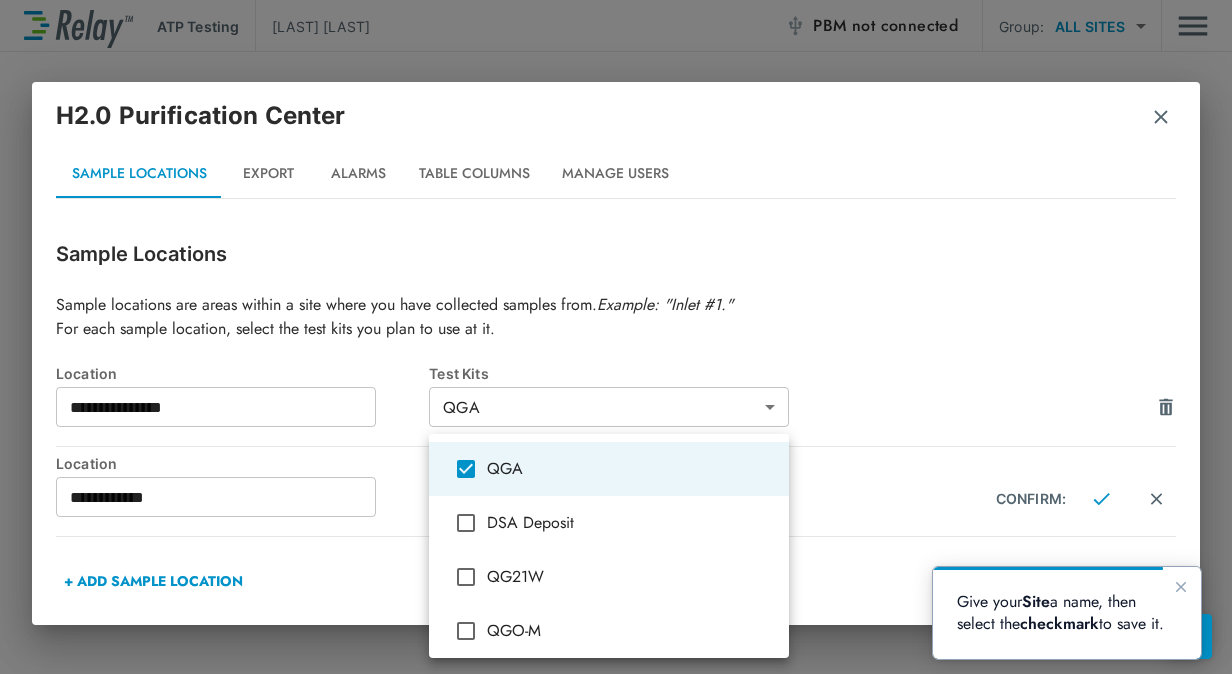 click at bounding box center (616, 337) 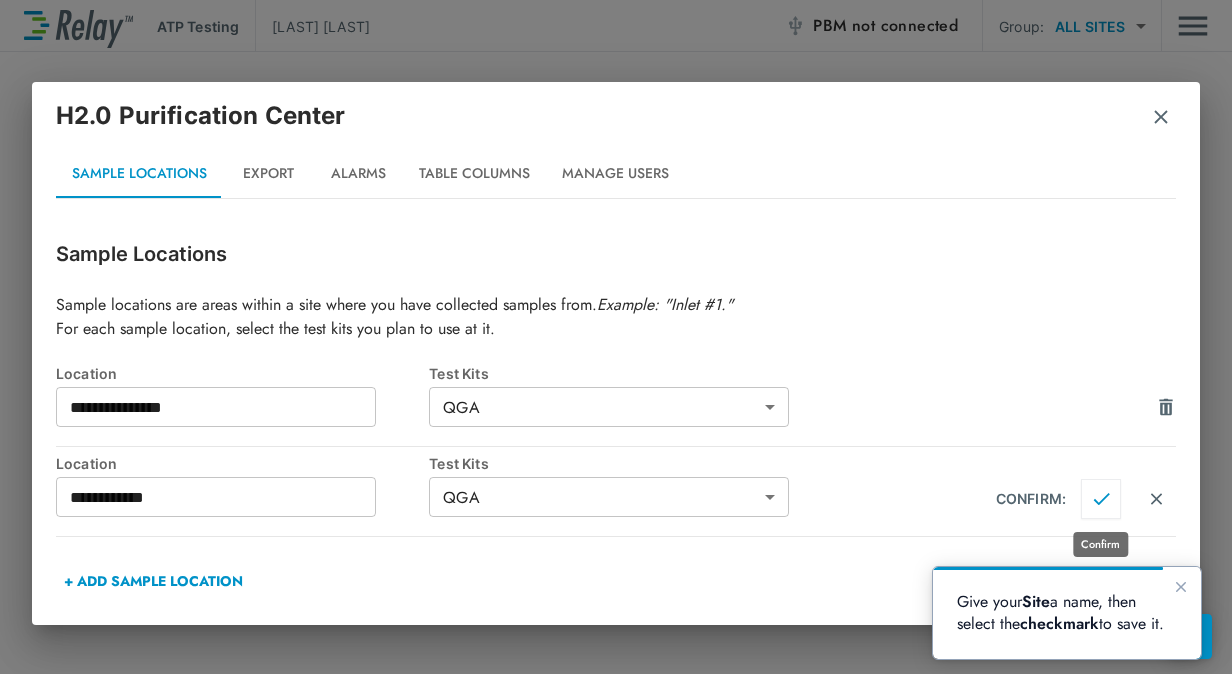click at bounding box center [1101, 499] 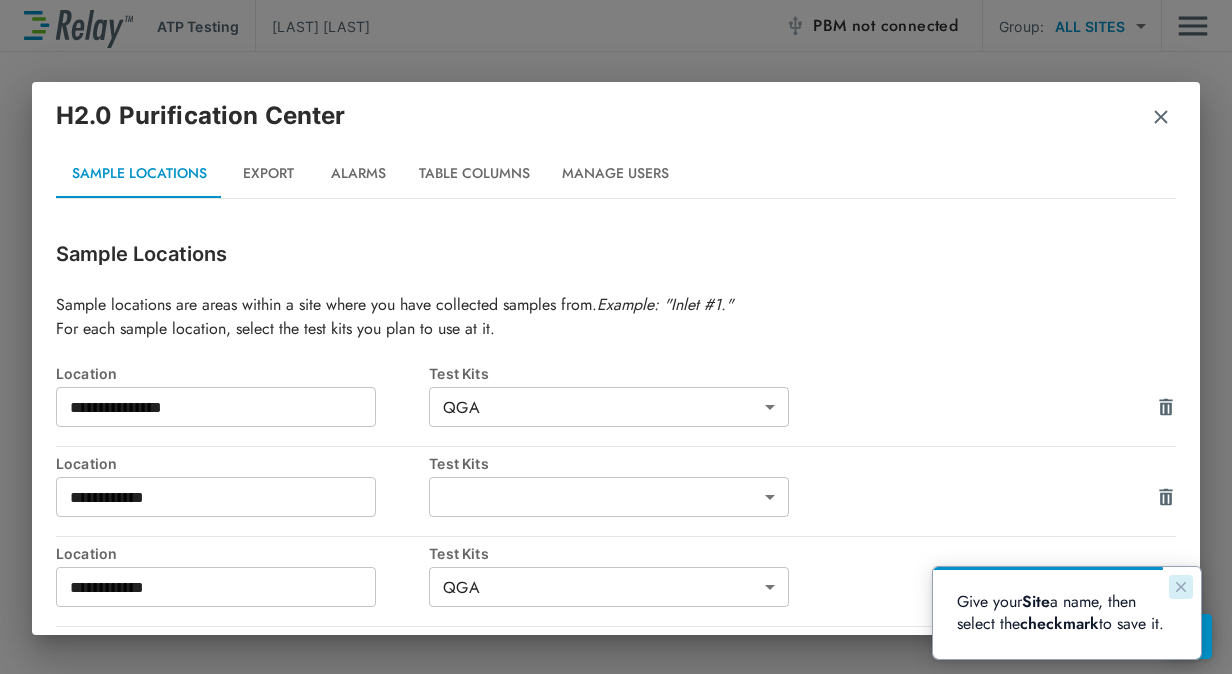 click 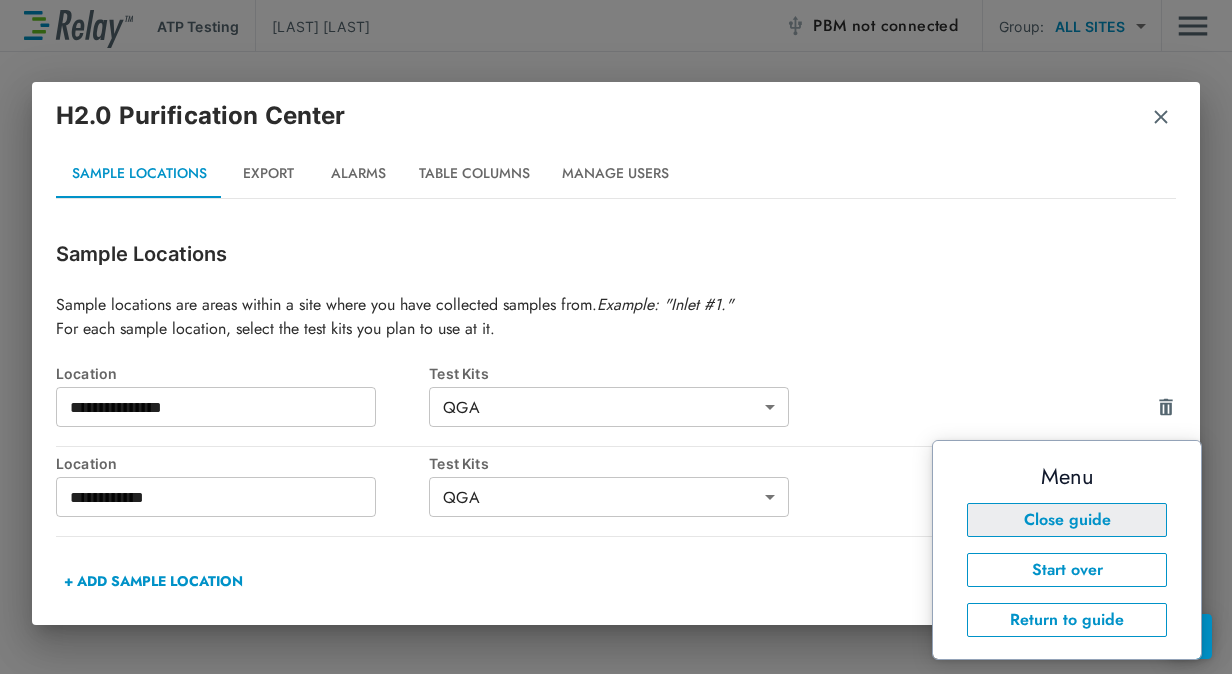 click on "Close guide" at bounding box center [1067, 520] 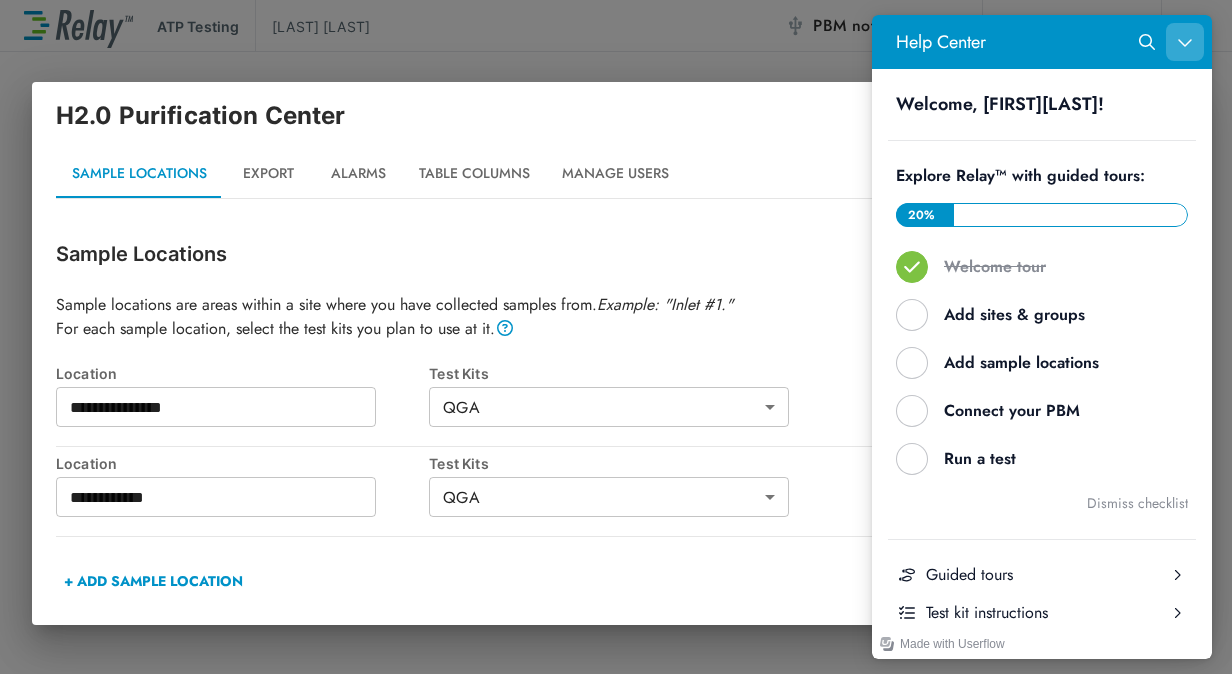click at bounding box center [1185, 42] 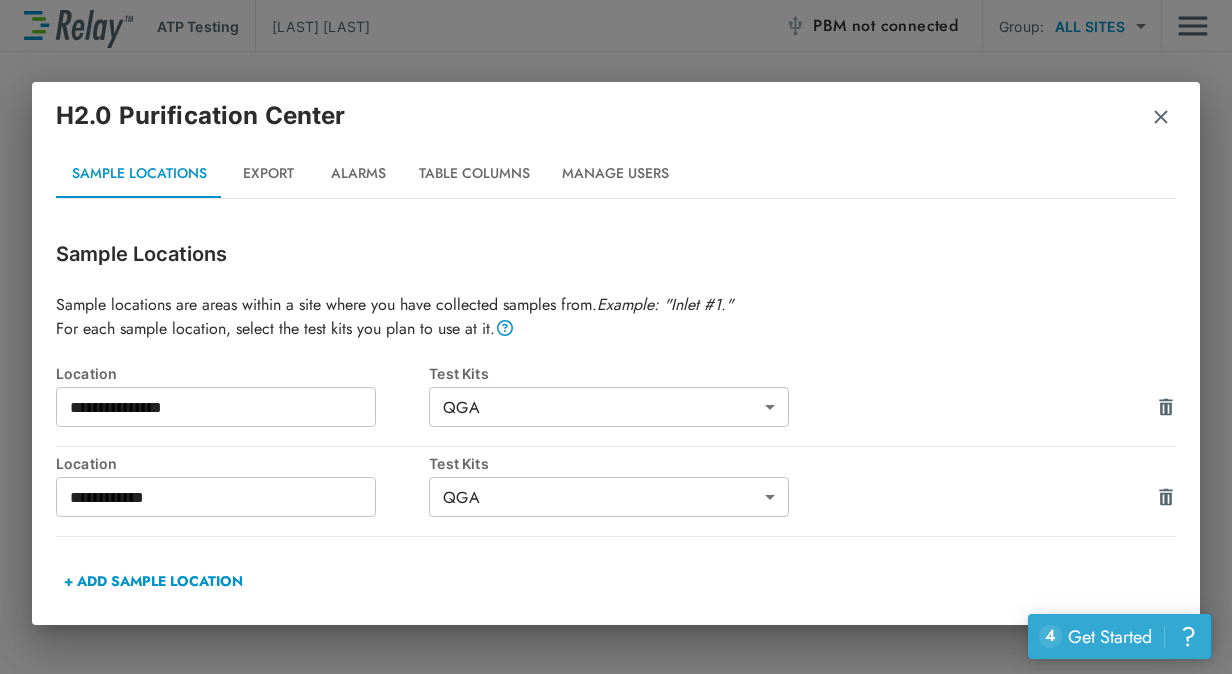 click on "4 uncompleted tasks Get Started ?" at bounding box center [1119, 636] 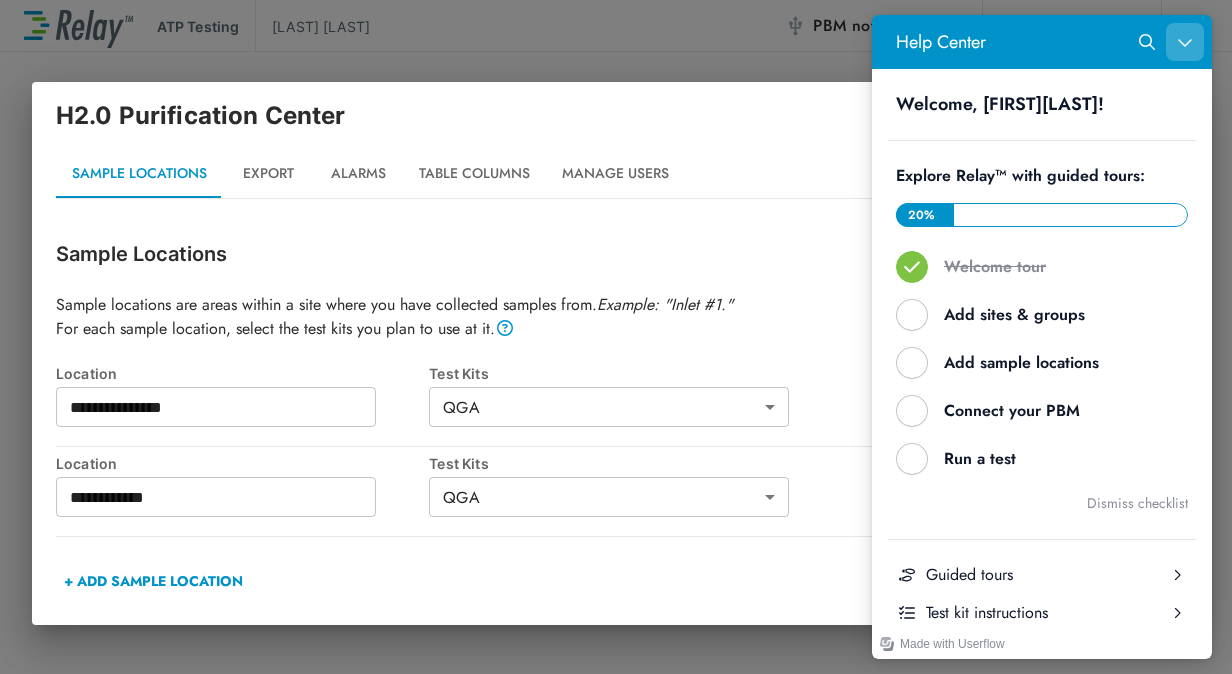 click 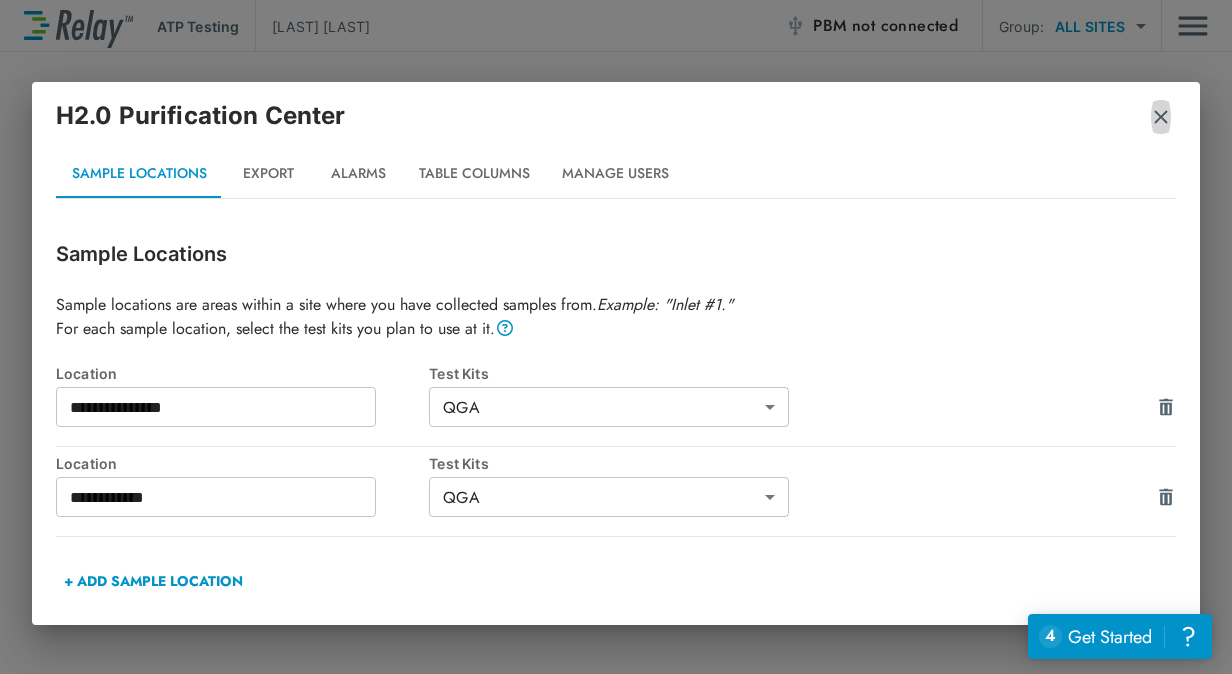 click at bounding box center (1161, 117) 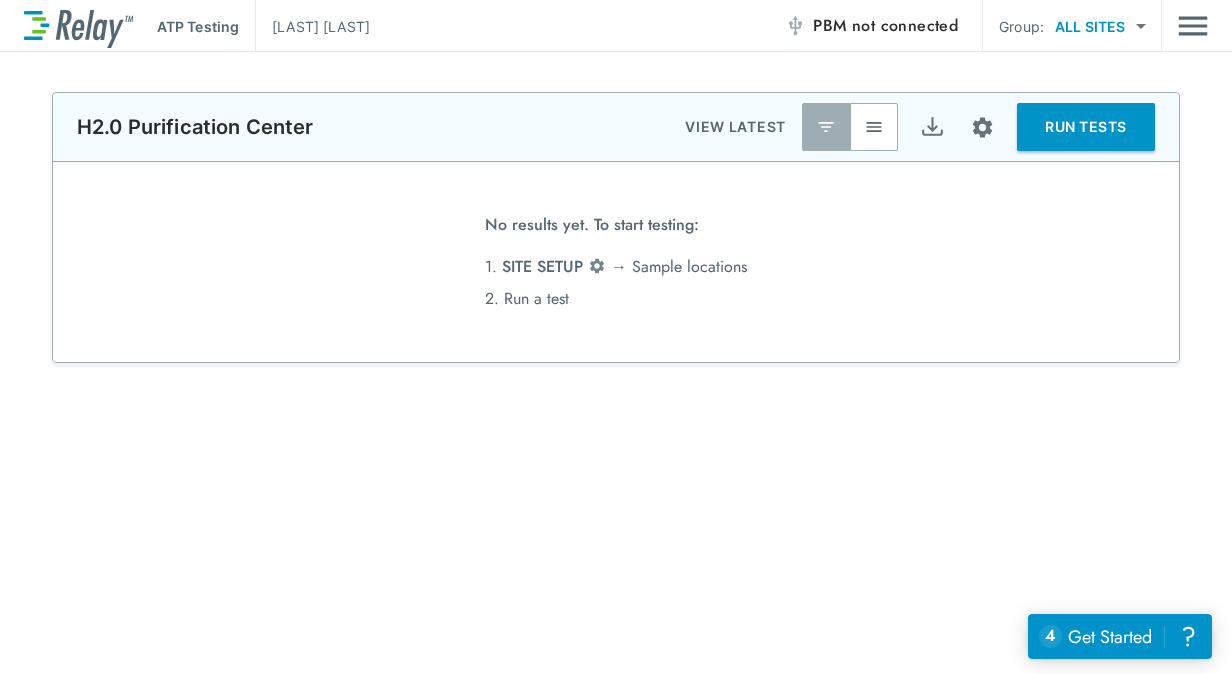 click at bounding box center (874, 127) 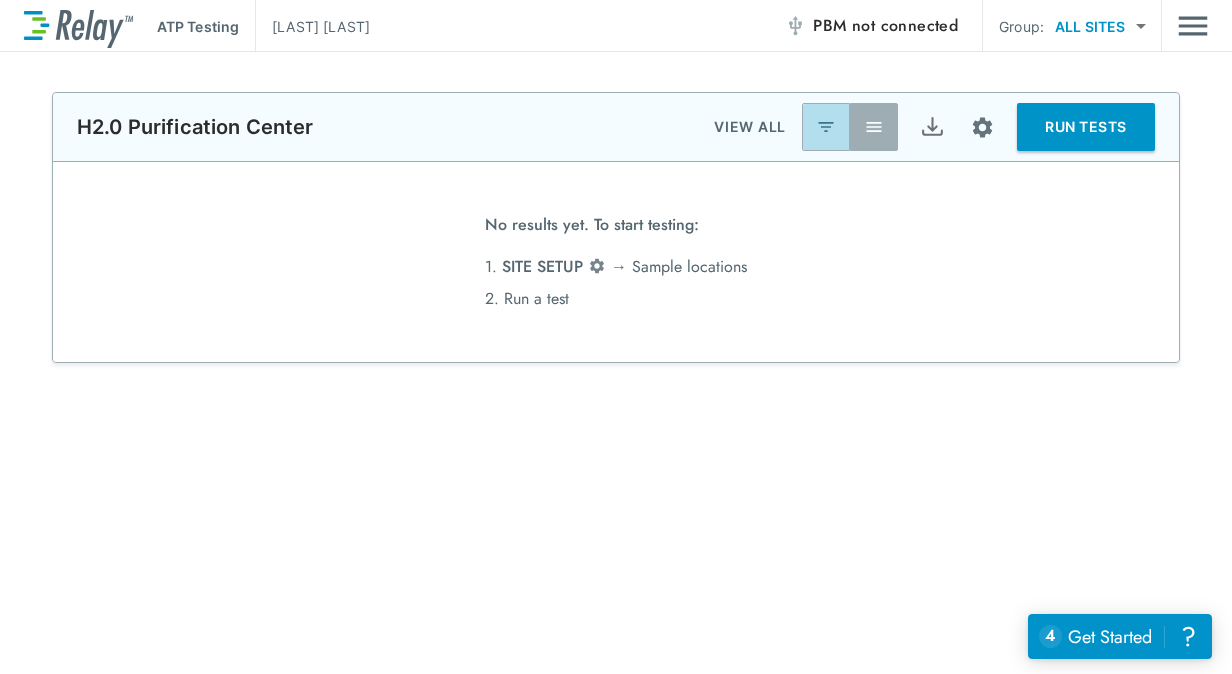 click at bounding box center [826, 127] 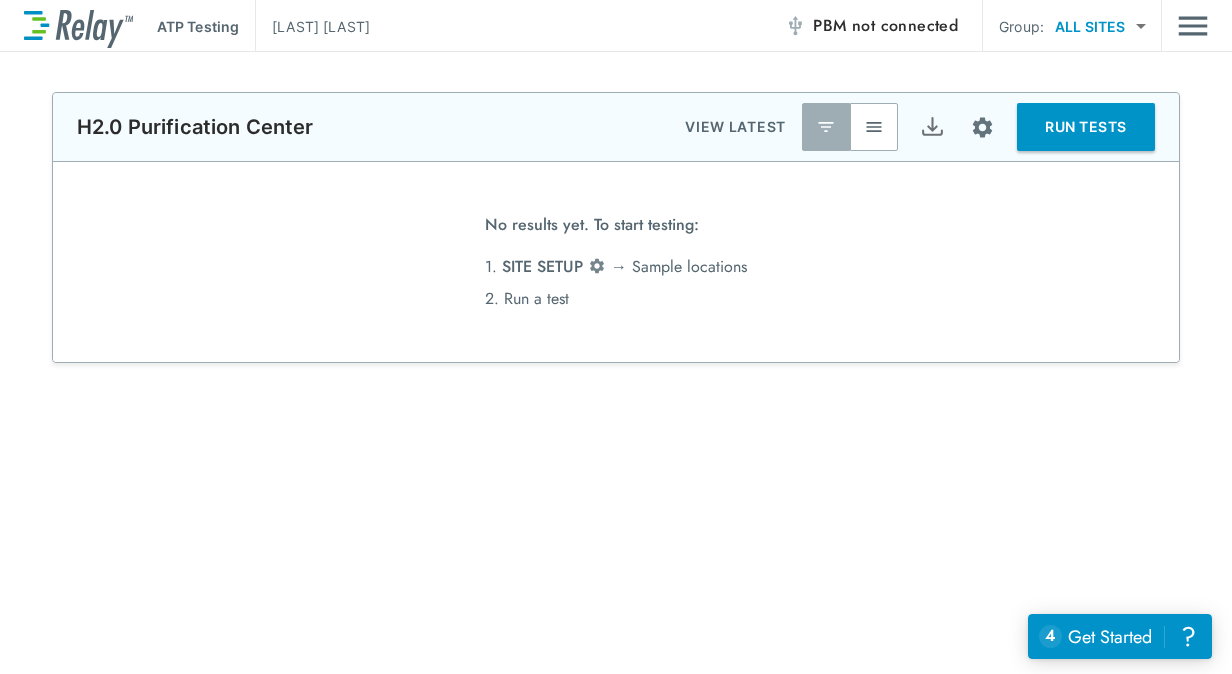 scroll, scrollTop: 0, scrollLeft: 0, axis: both 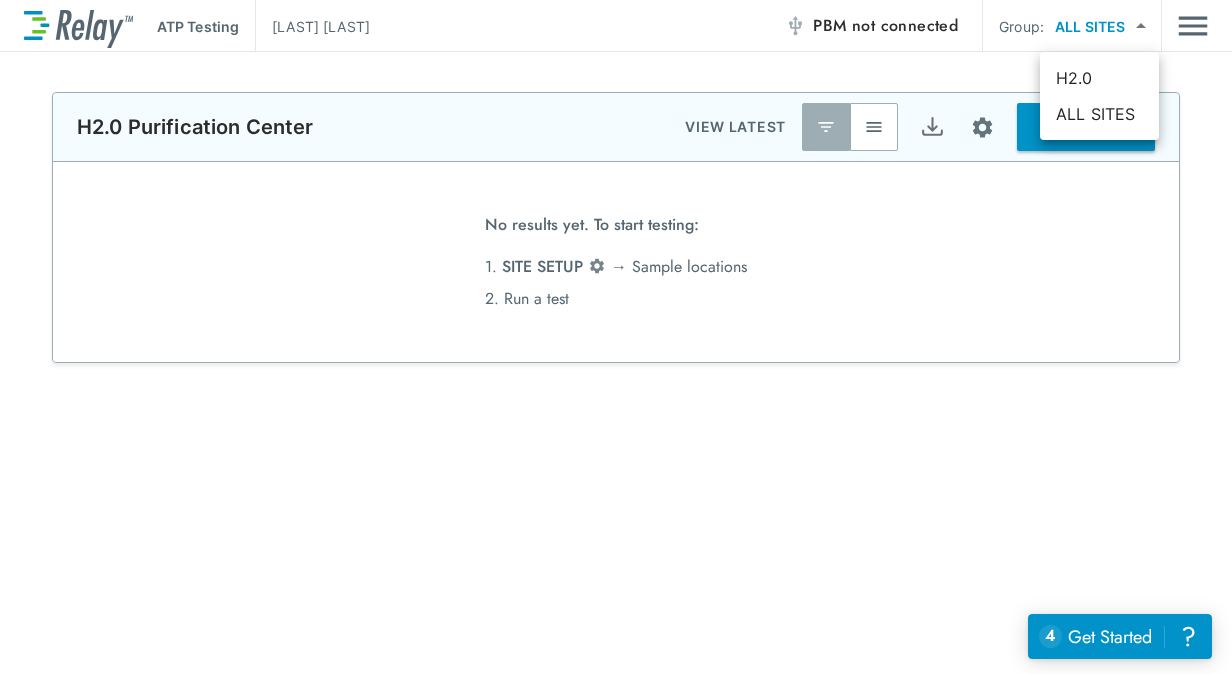 click on "**********" at bounding box center (616, 337) 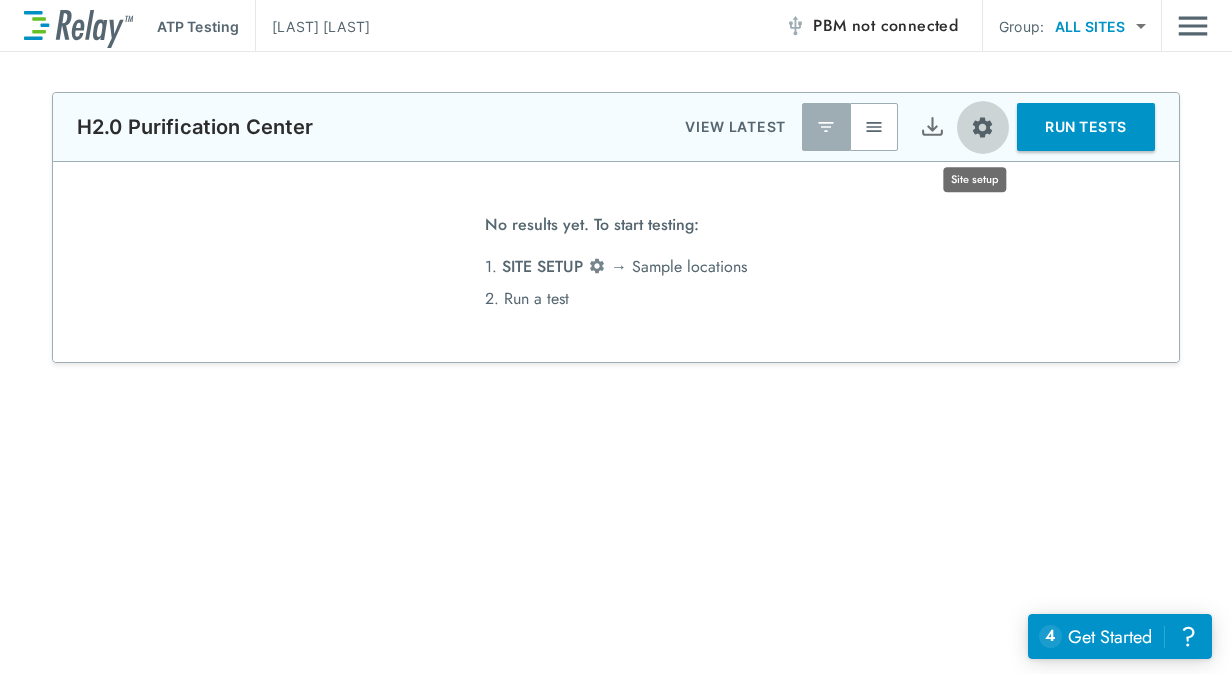 click at bounding box center [982, 127] 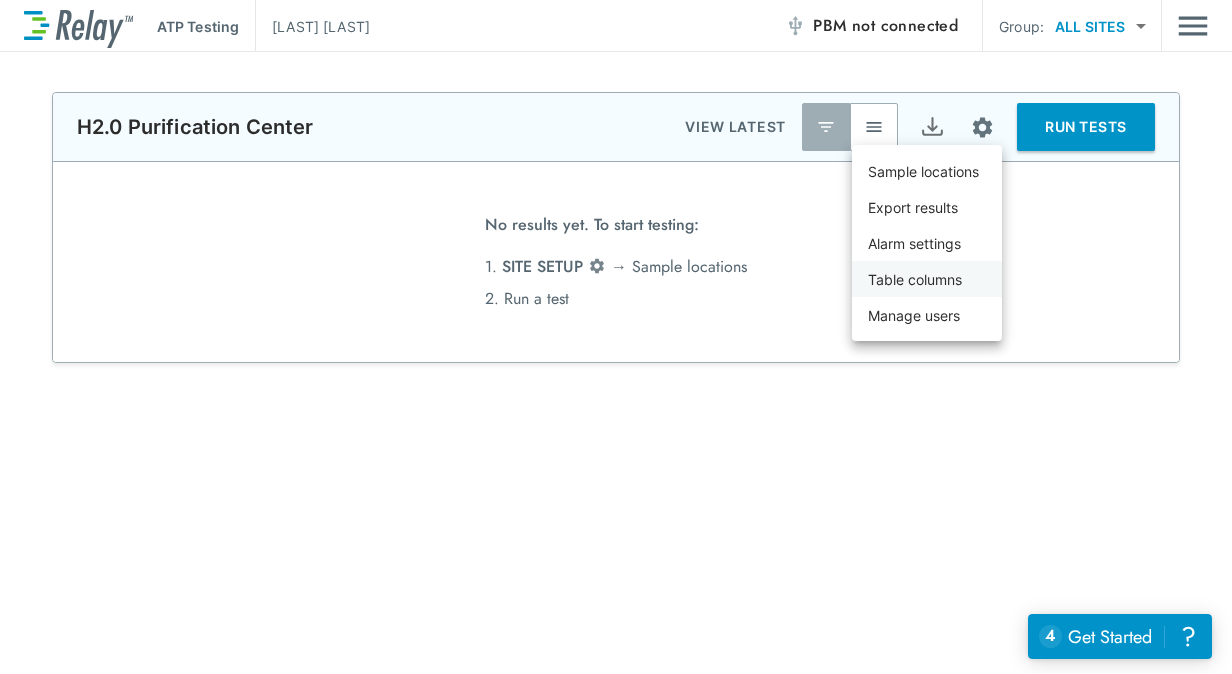 click on "Table columns" at bounding box center [915, 279] 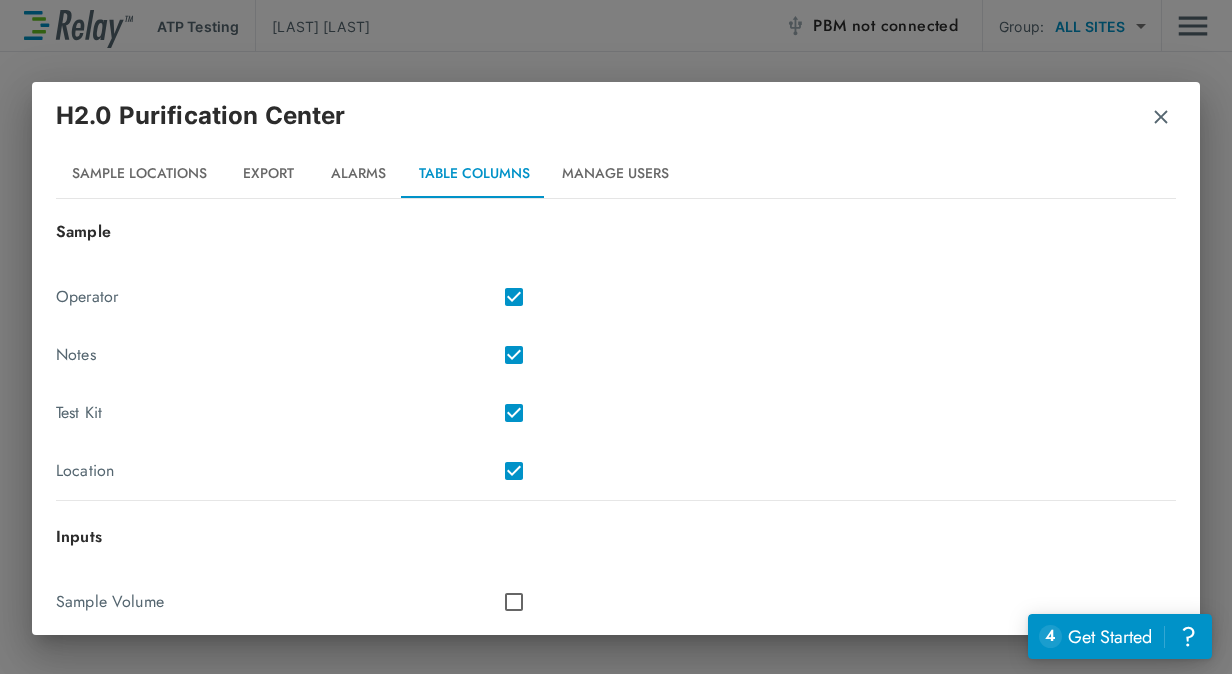 scroll, scrollTop: 162, scrollLeft: 0, axis: vertical 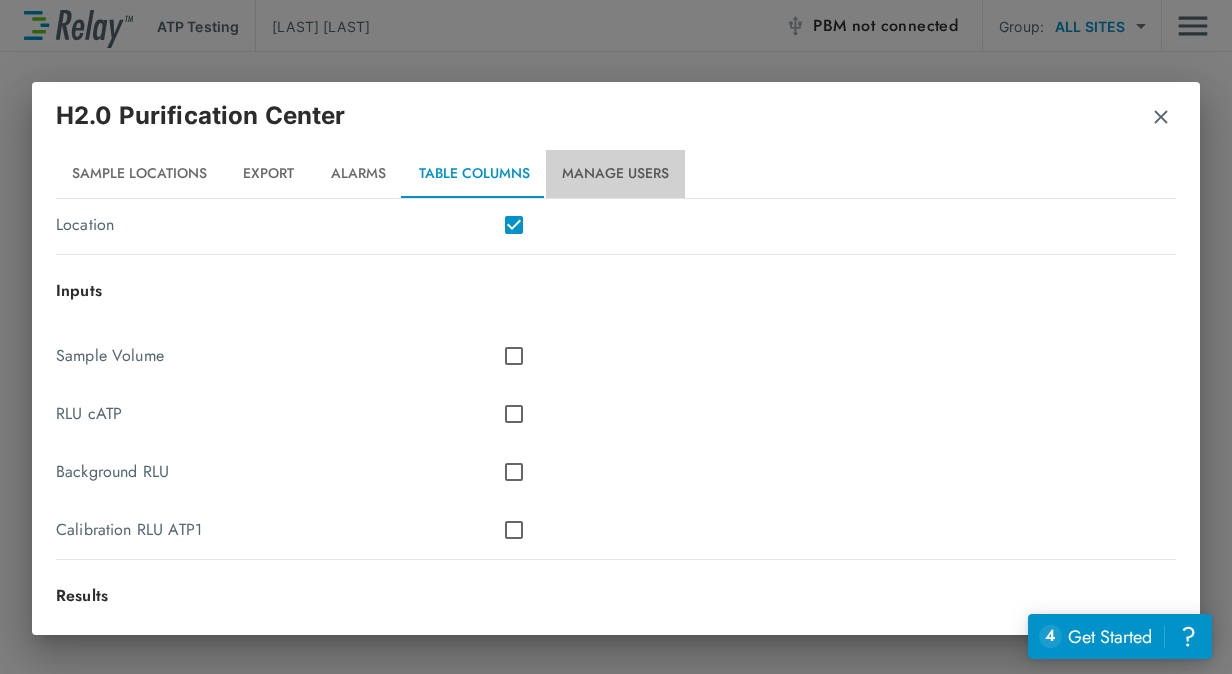 click on "Manage Users" at bounding box center [615, 174] 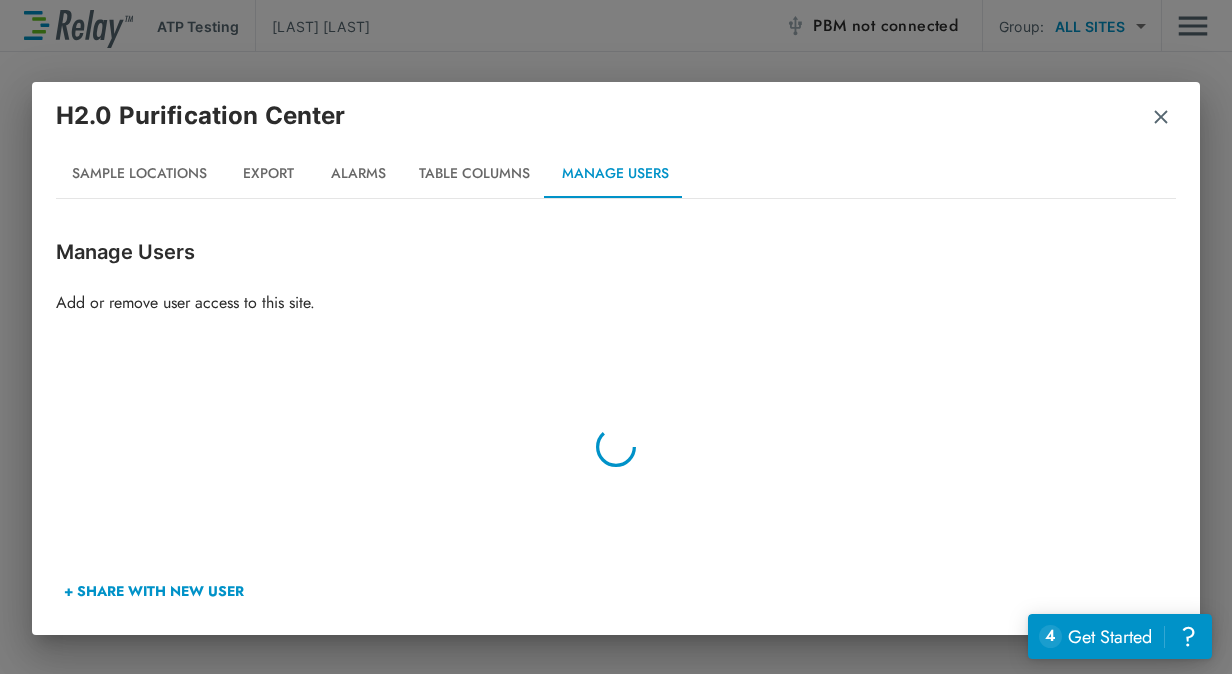 scroll, scrollTop: 0, scrollLeft: 0, axis: both 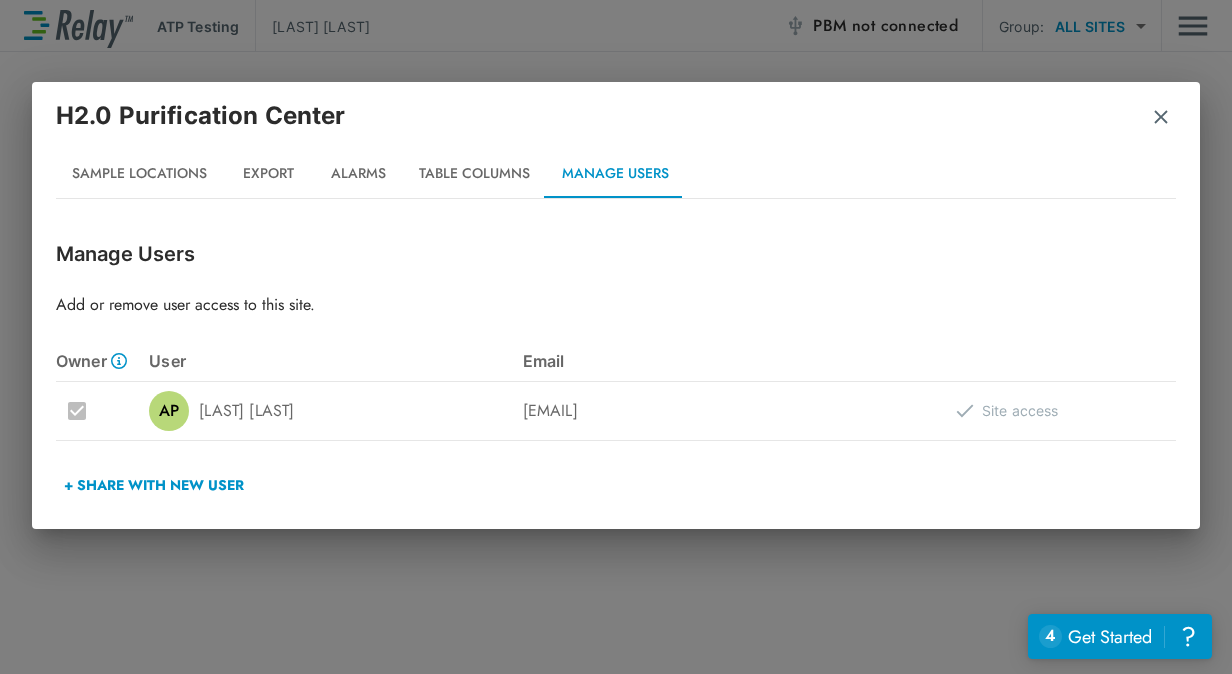 click 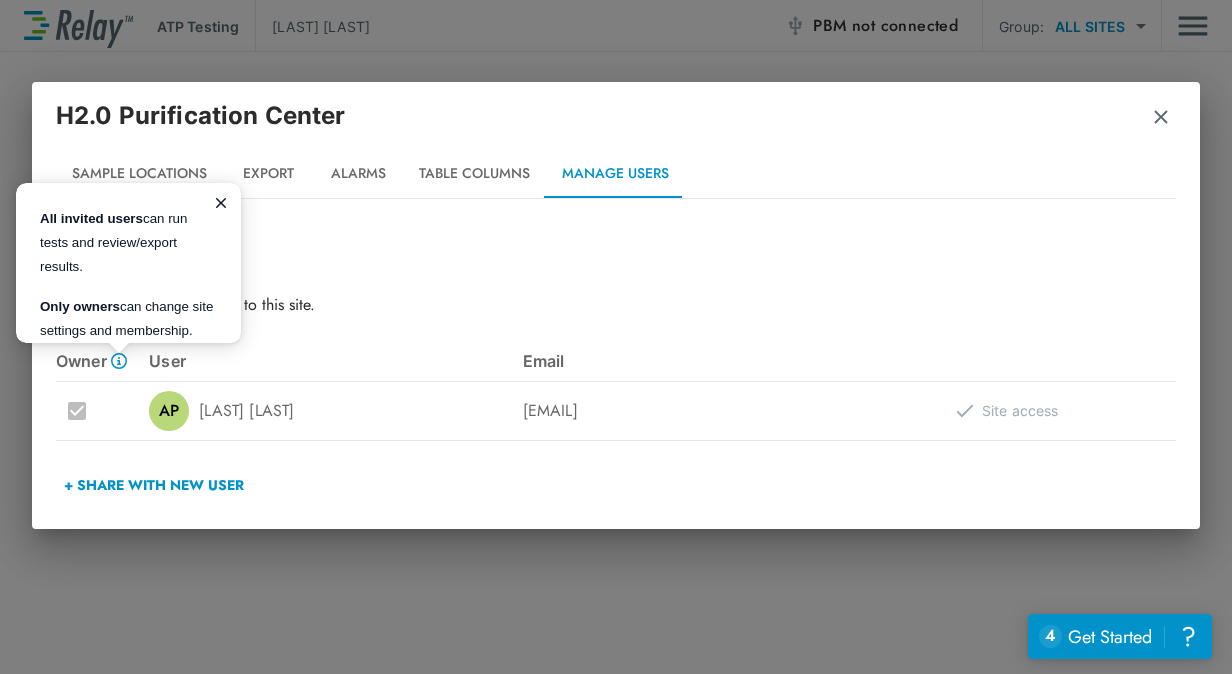 scroll, scrollTop: 0, scrollLeft: 0, axis: both 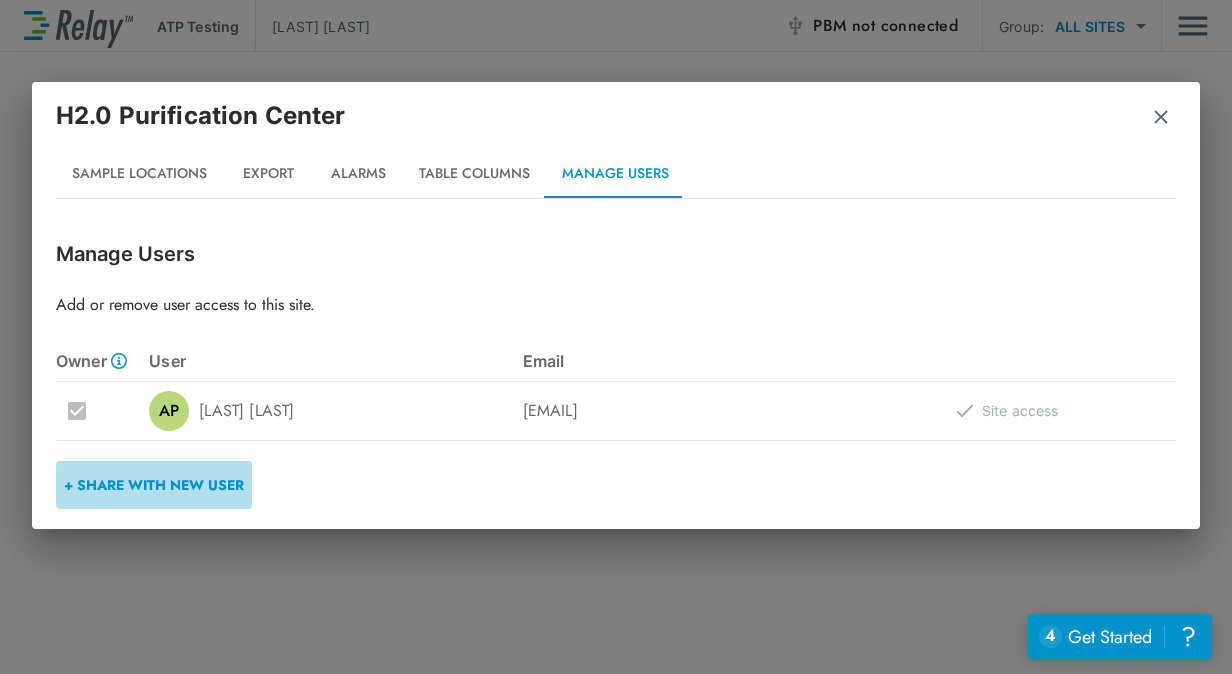 click on "+ Share with New User" at bounding box center [154, 485] 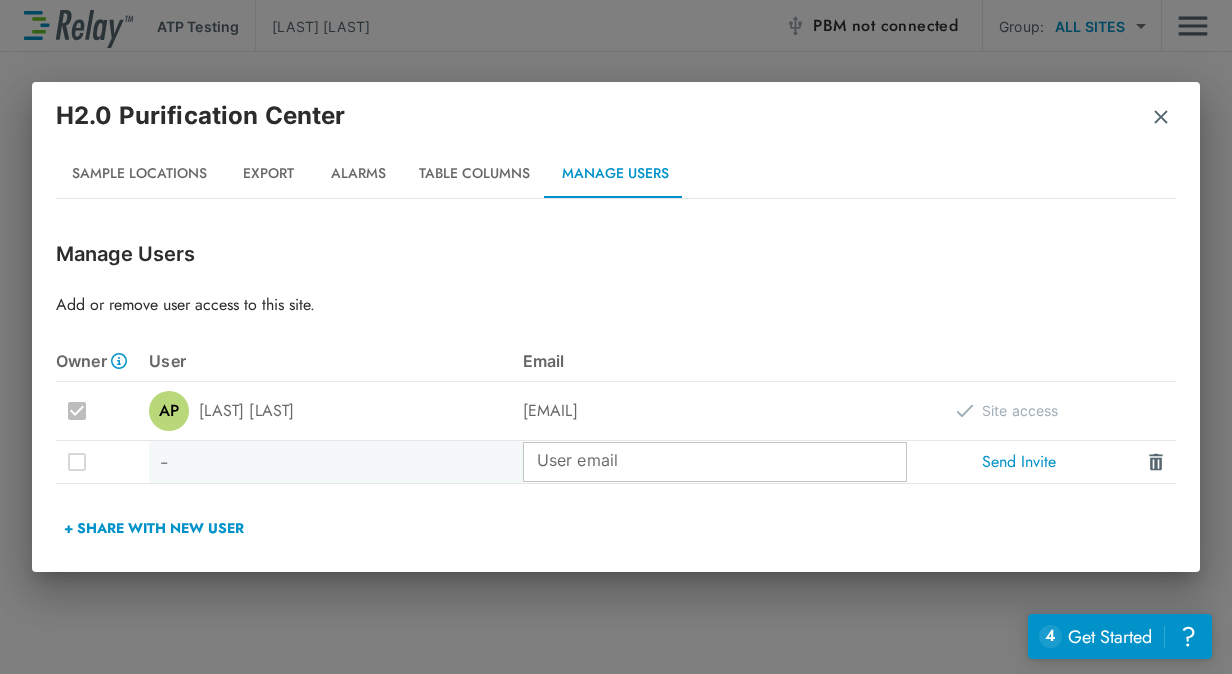 type 